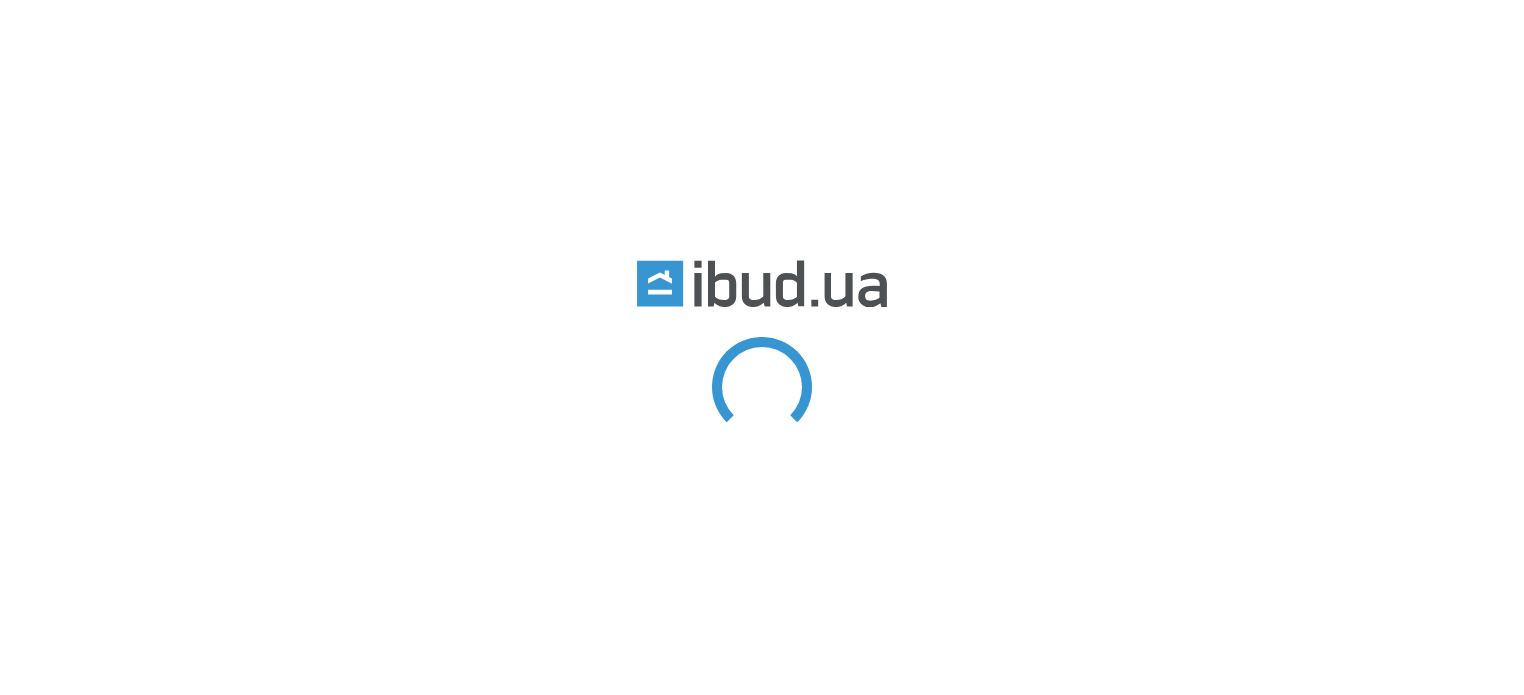 scroll, scrollTop: 0, scrollLeft: 0, axis: both 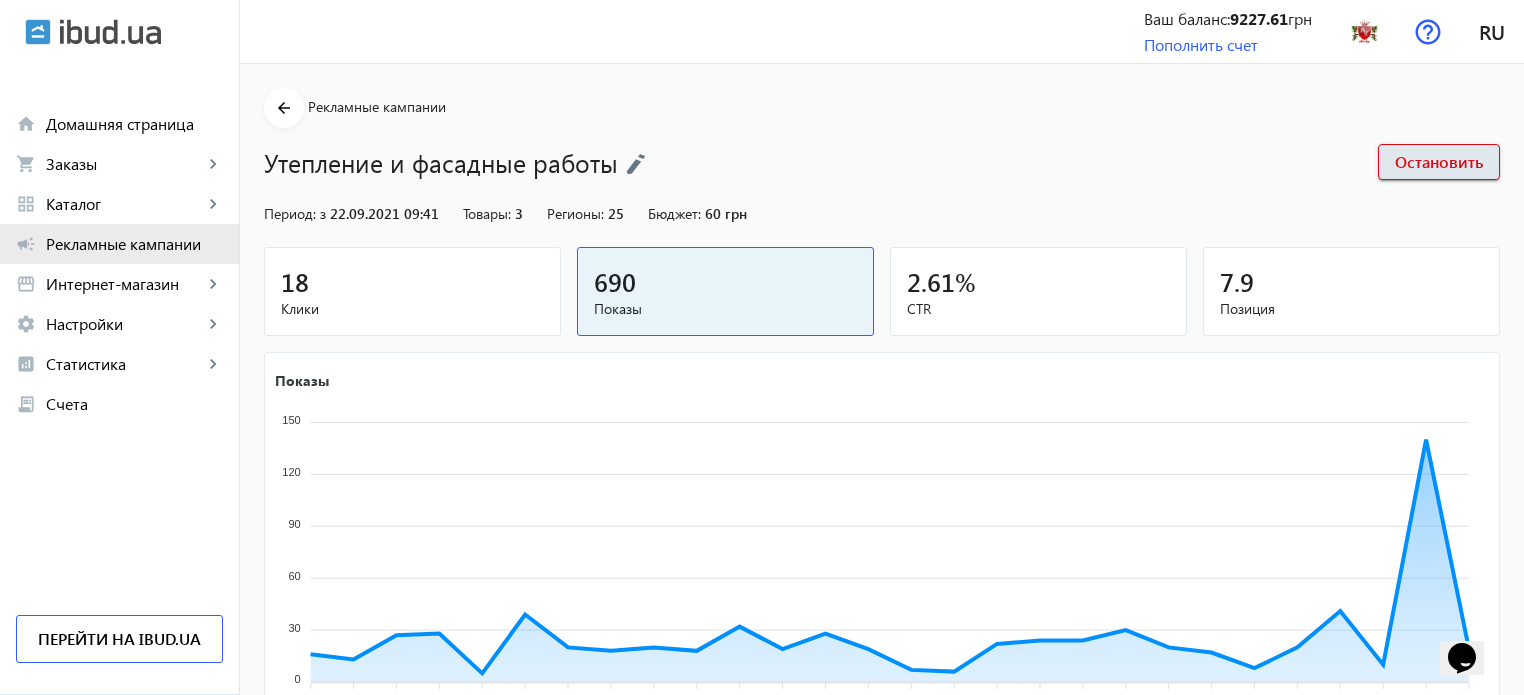 click on "Рекламные кампании" 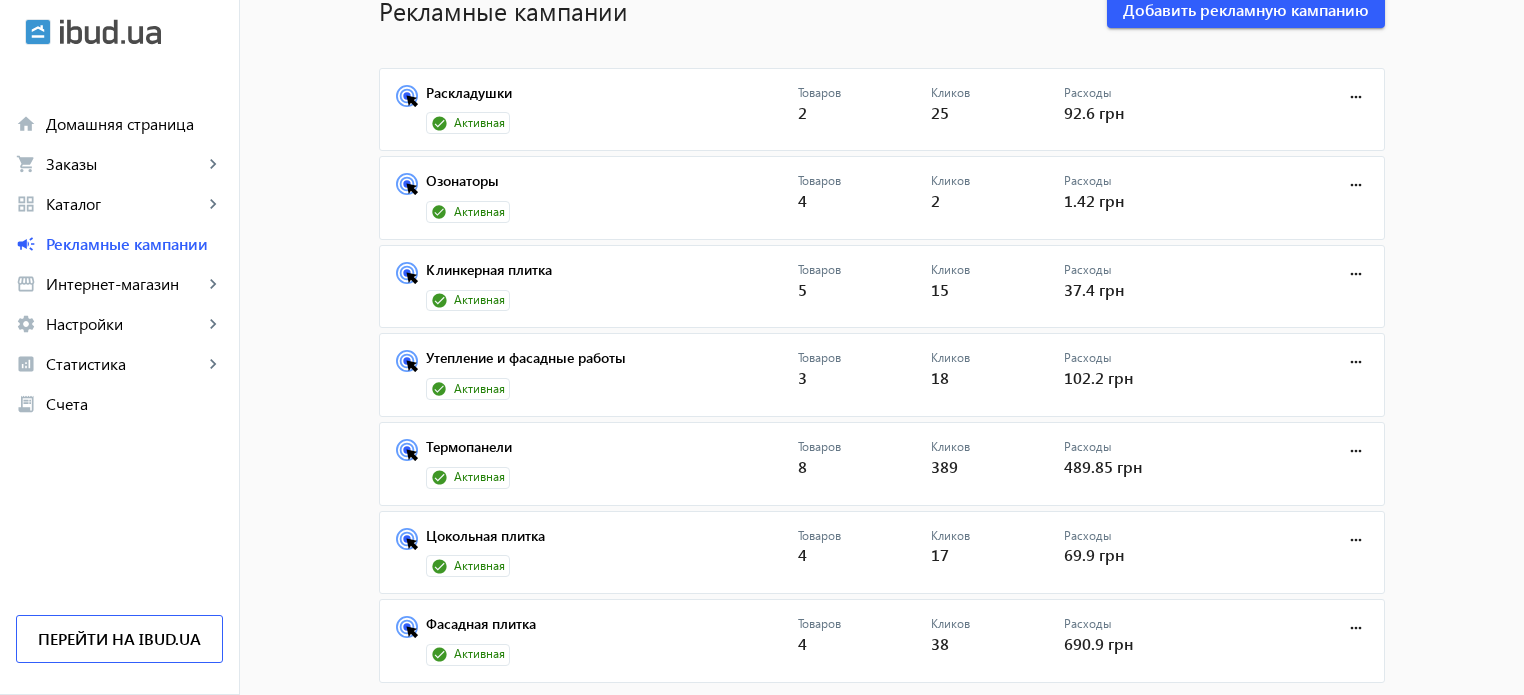 scroll, scrollTop: 133, scrollLeft: 0, axis: vertical 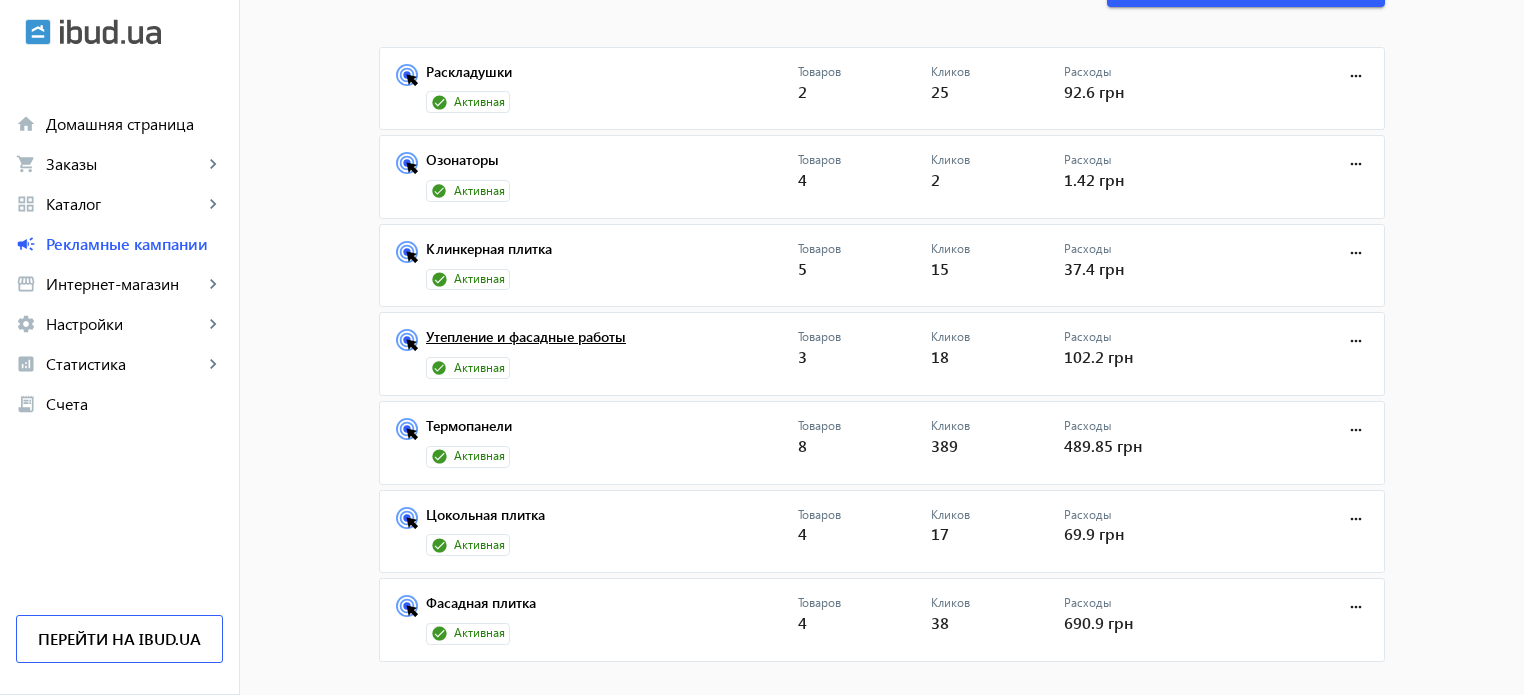 click on "Утепление и фасадные работы" at bounding box center [612, 343] 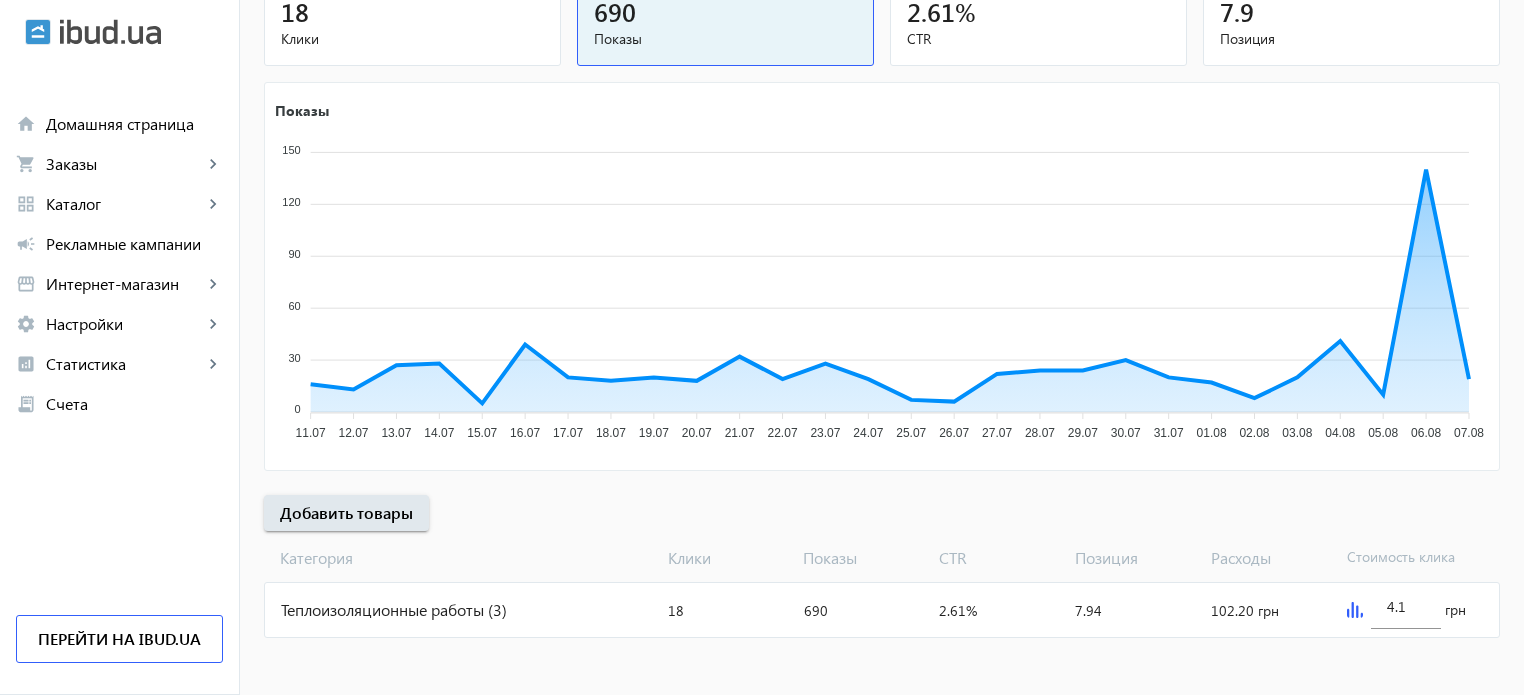 scroll, scrollTop: 271, scrollLeft: 0, axis: vertical 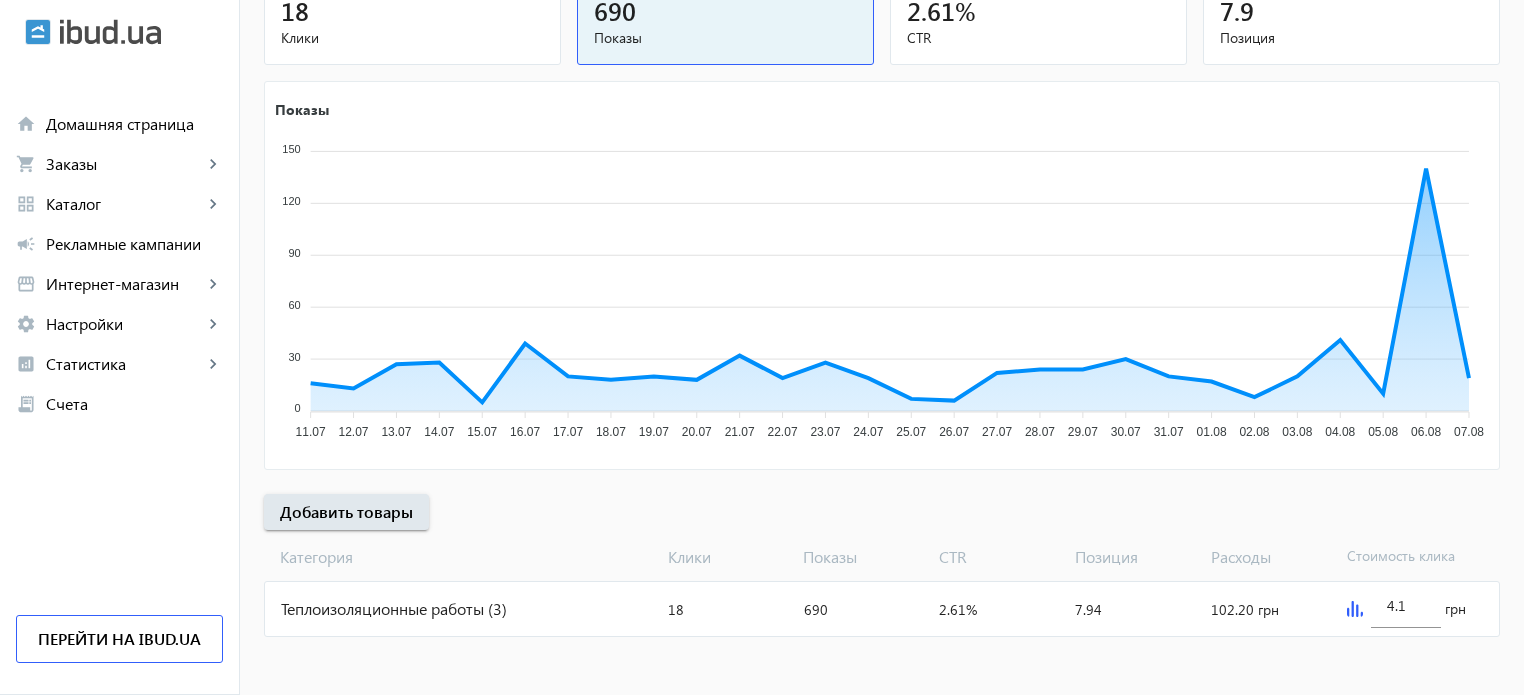 click on "Теплоизоляционные работы (3)" 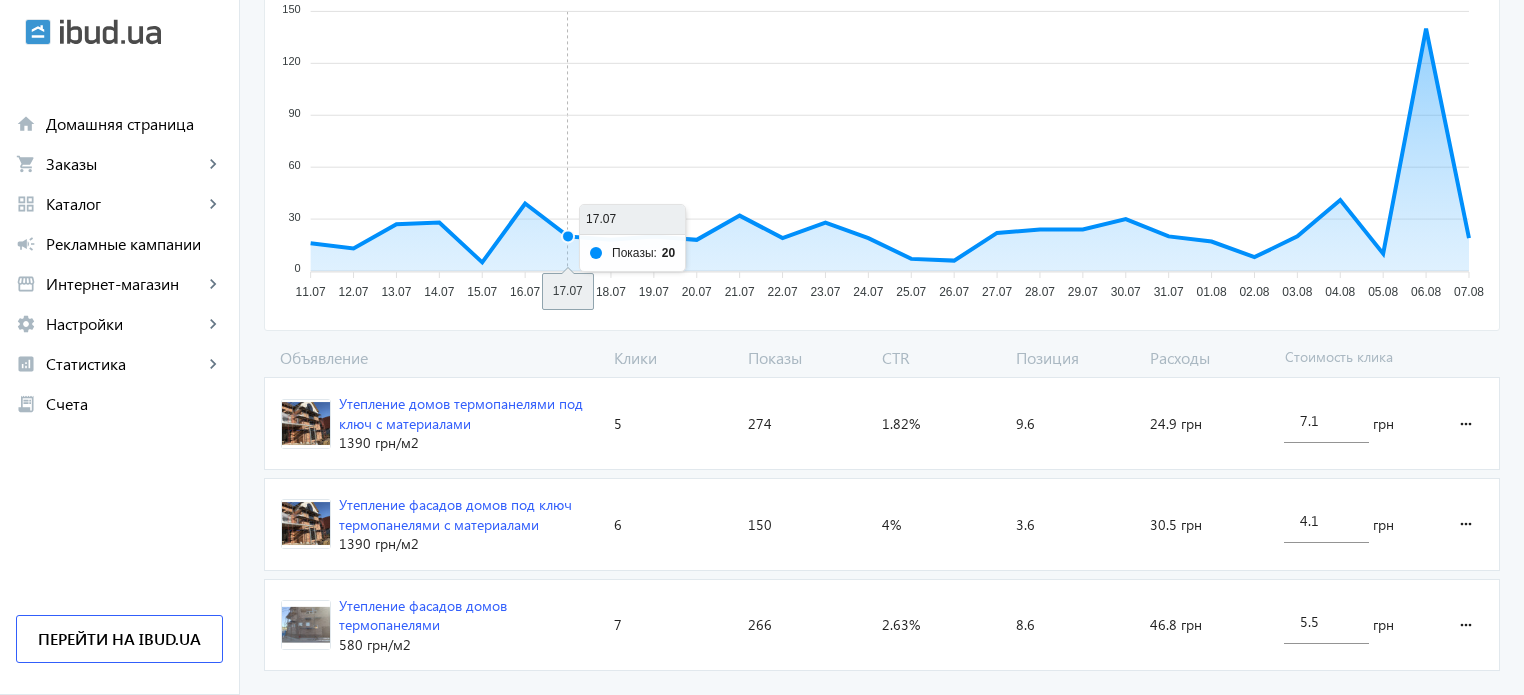 scroll, scrollTop: 400, scrollLeft: 0, axis: vertical 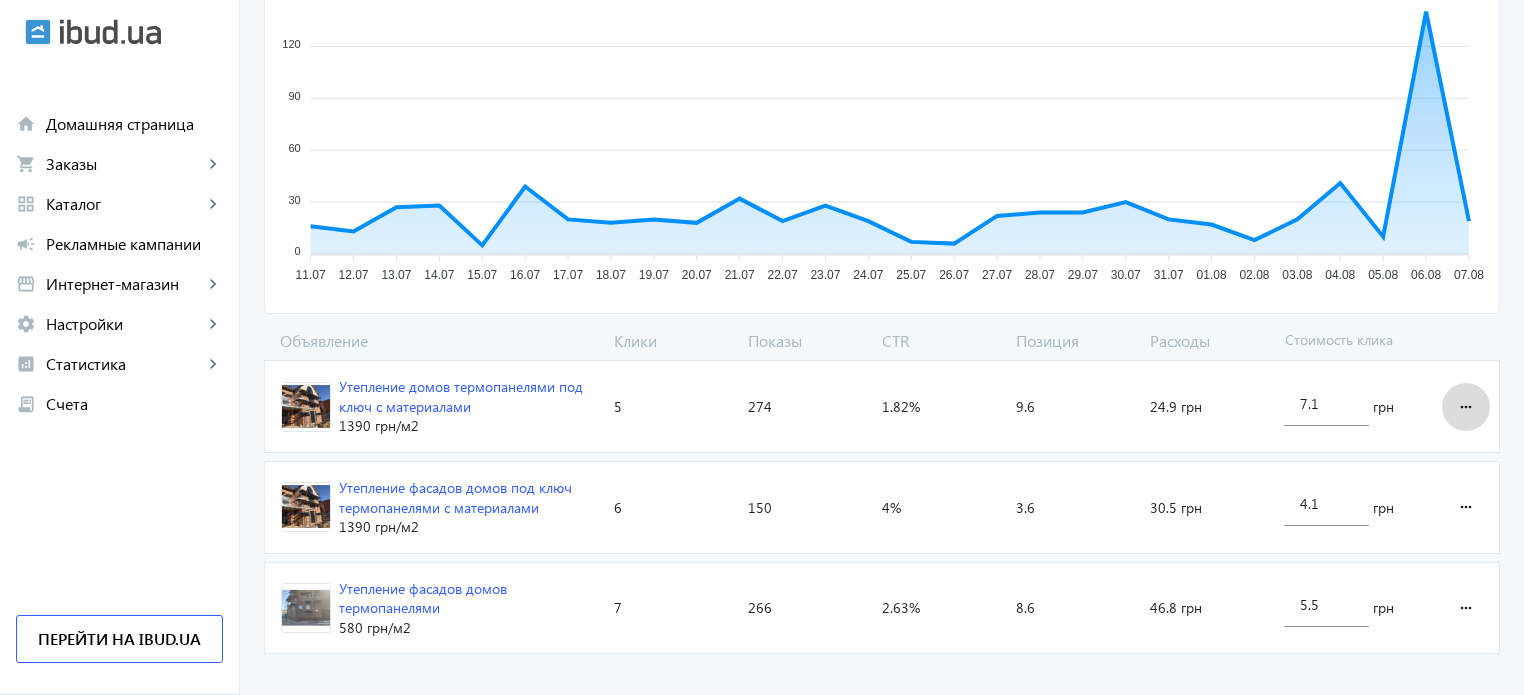 click on "more_horiz" 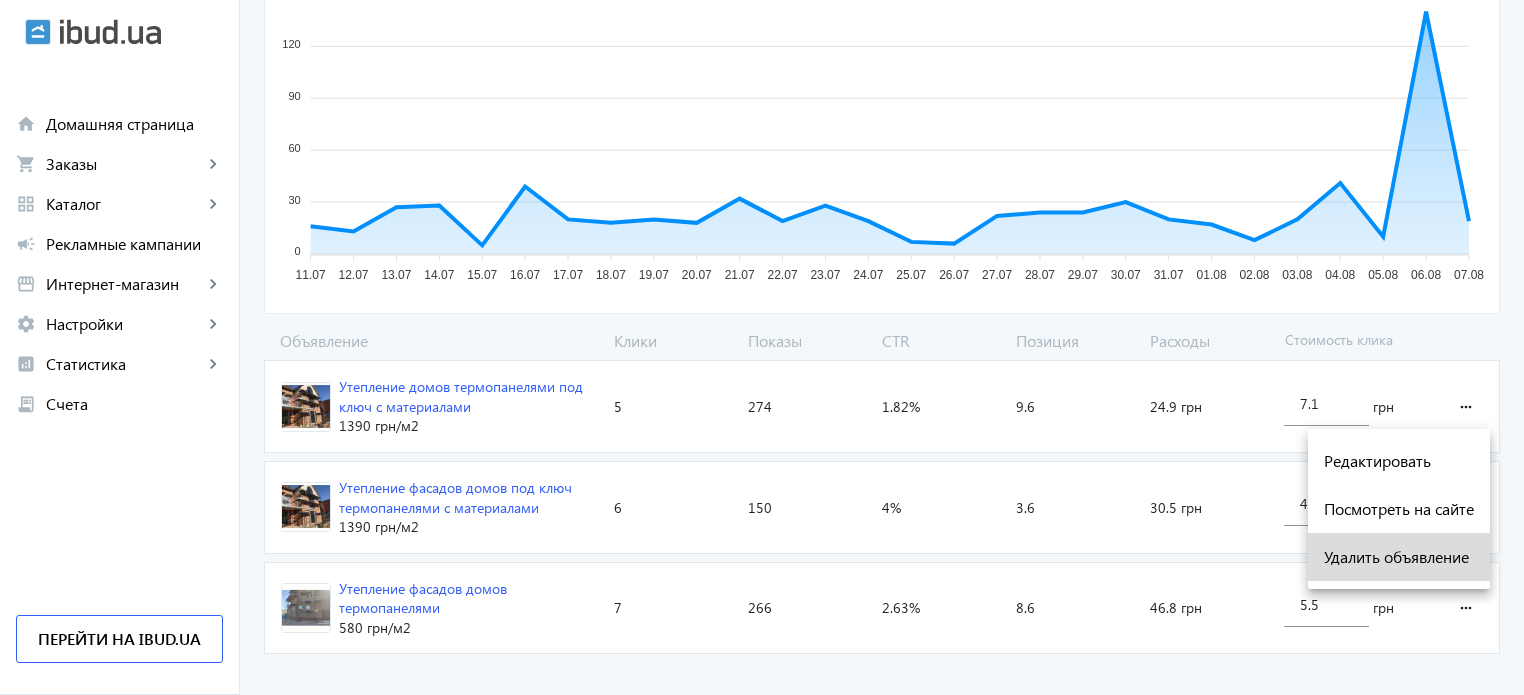 click on "Удалить объявление" at bounding box center (1399, 557) 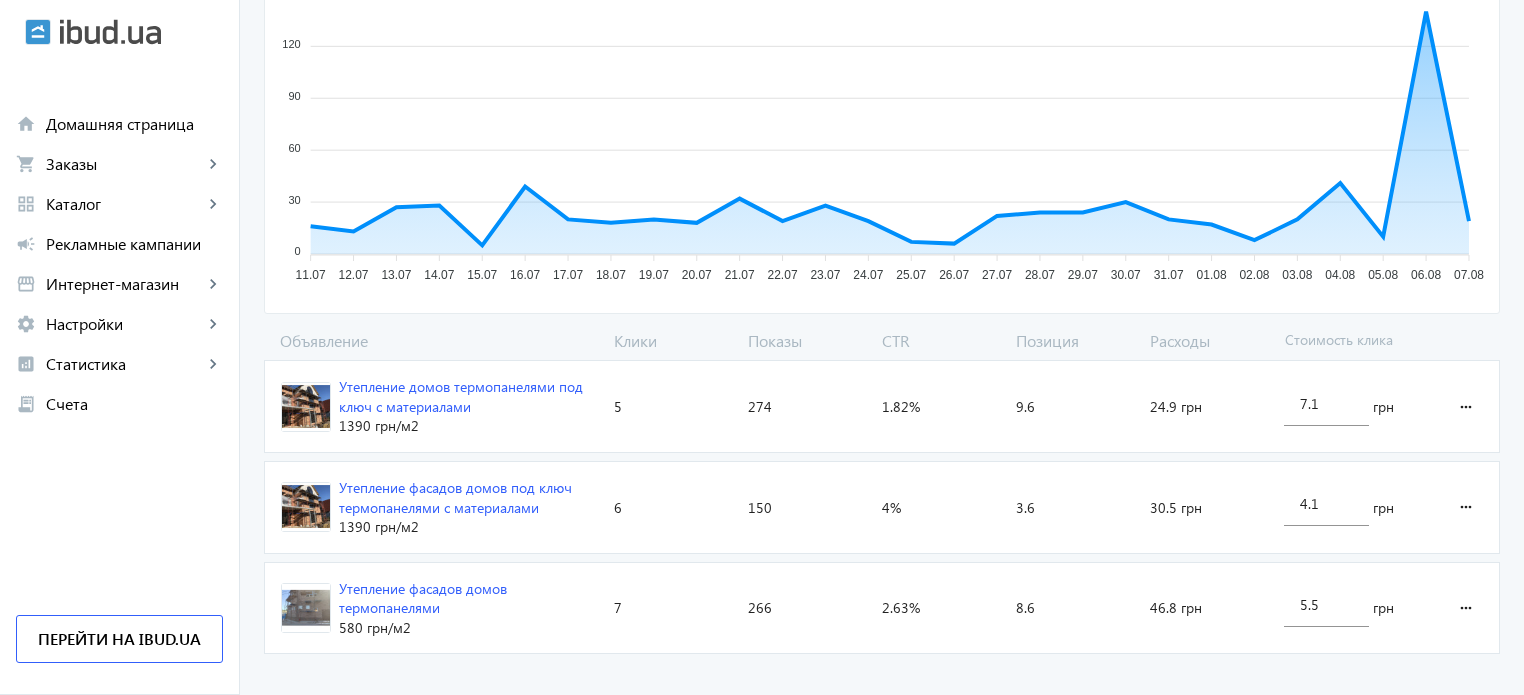 scroll, scrollTop: 320, scrollLeft: 0, axis: vertical 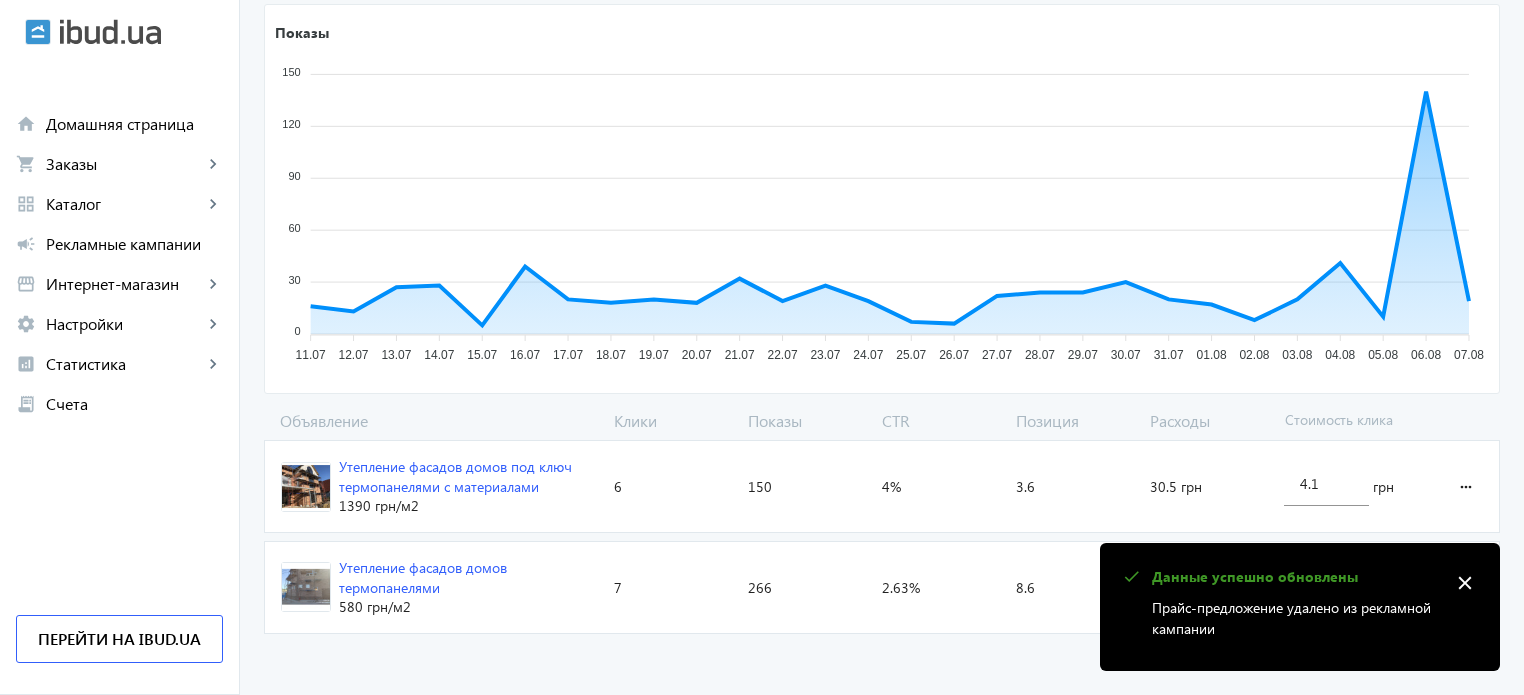 click on "close" at bounding box center (1465, 583) 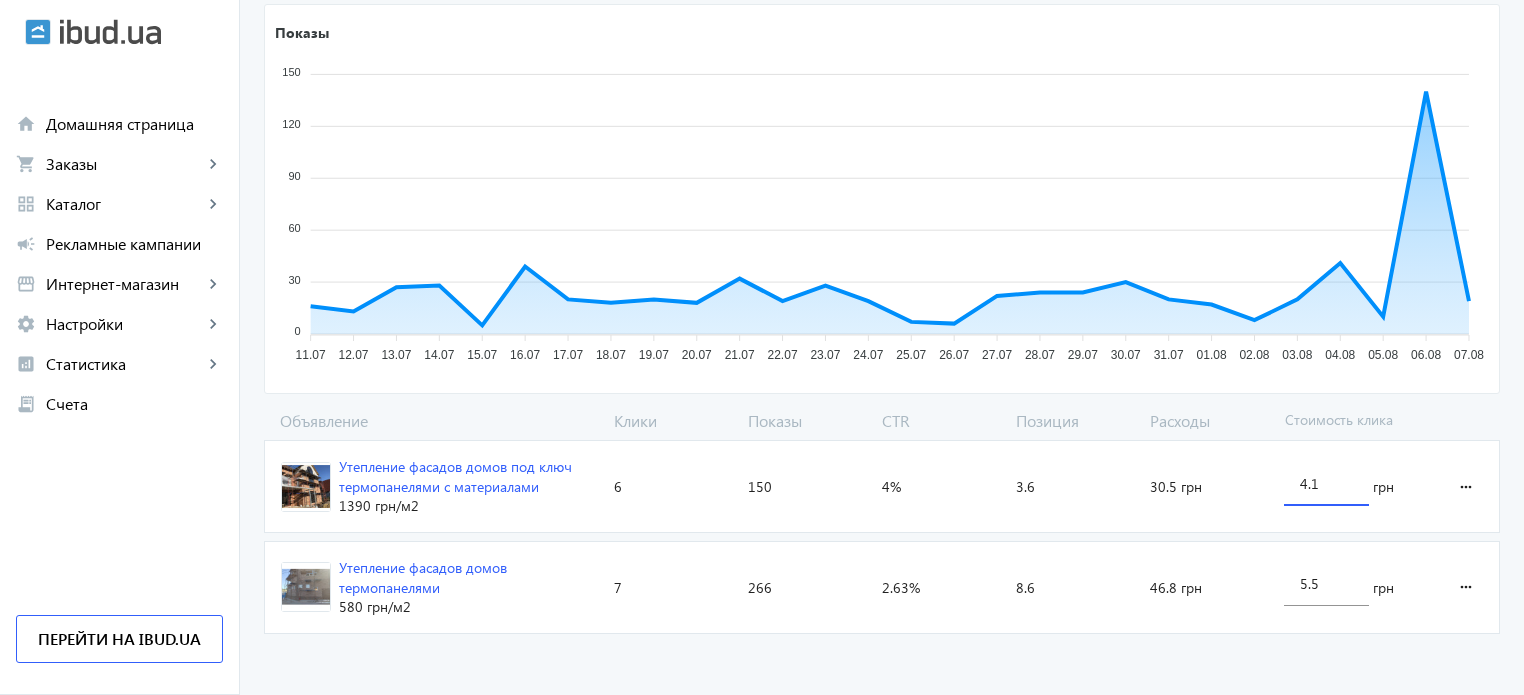 drag, startPoint x: 1304, startPoint y: 485, endPoint x: 1296, endPoint y: 472, distance: 15.264338 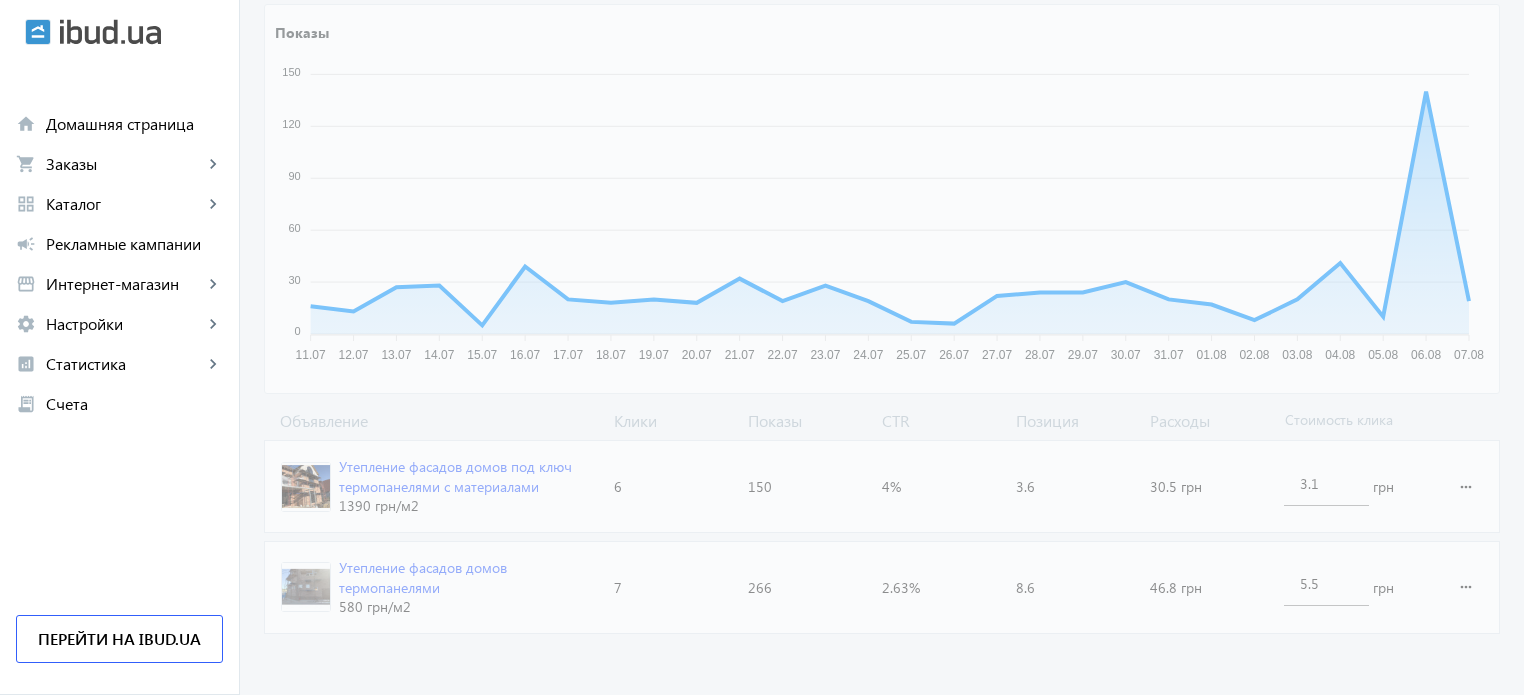 click on "3.1" 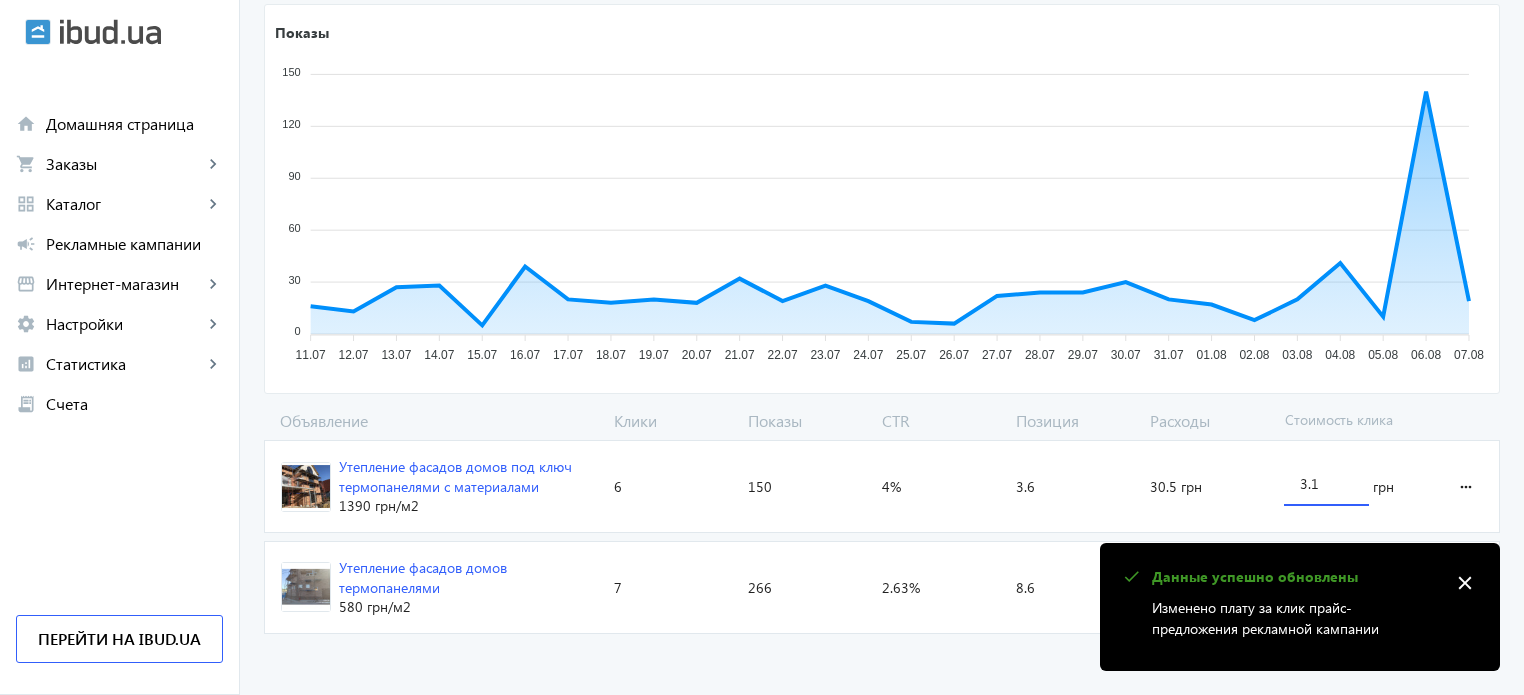 drag, startPoint x: 1319, startPoint y: 478, endPoint x: 1311, endPoint y: 470, distance: 11.313708 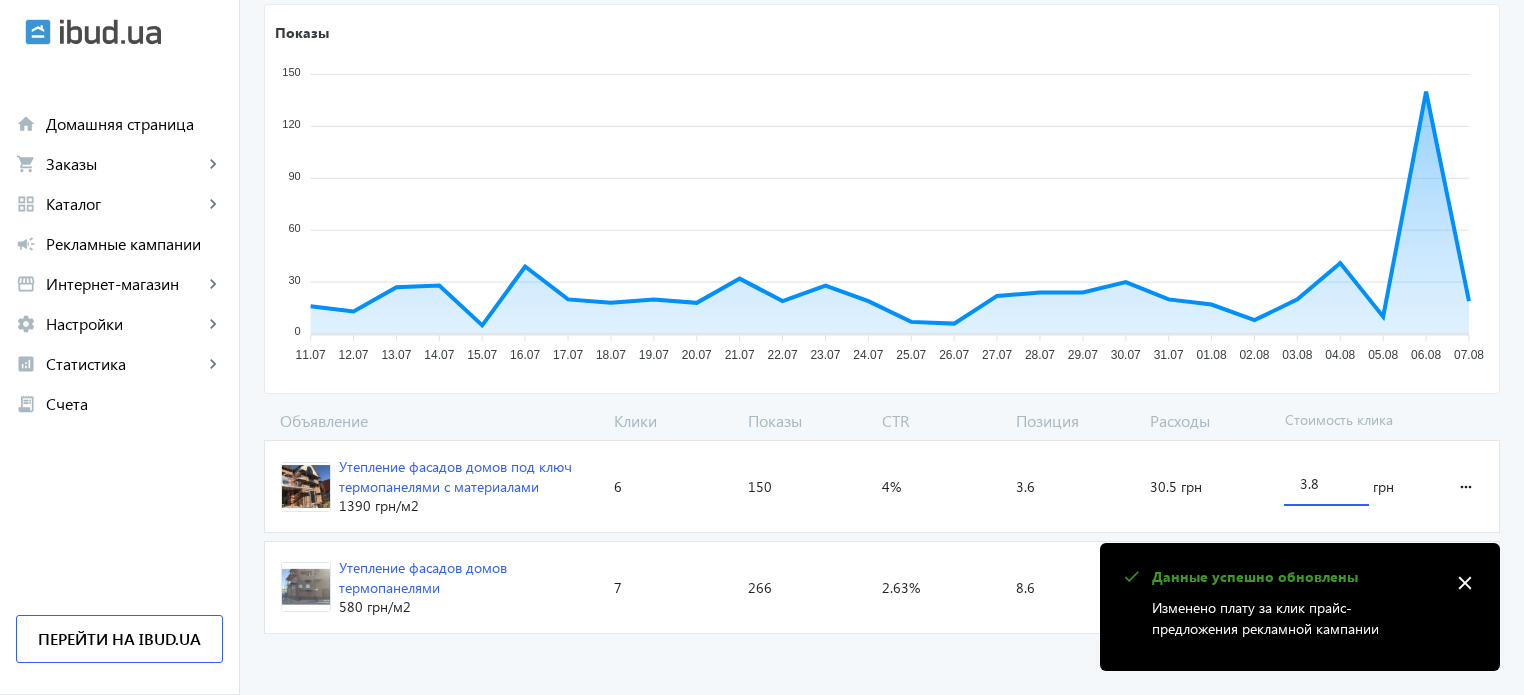 type on "3.8" 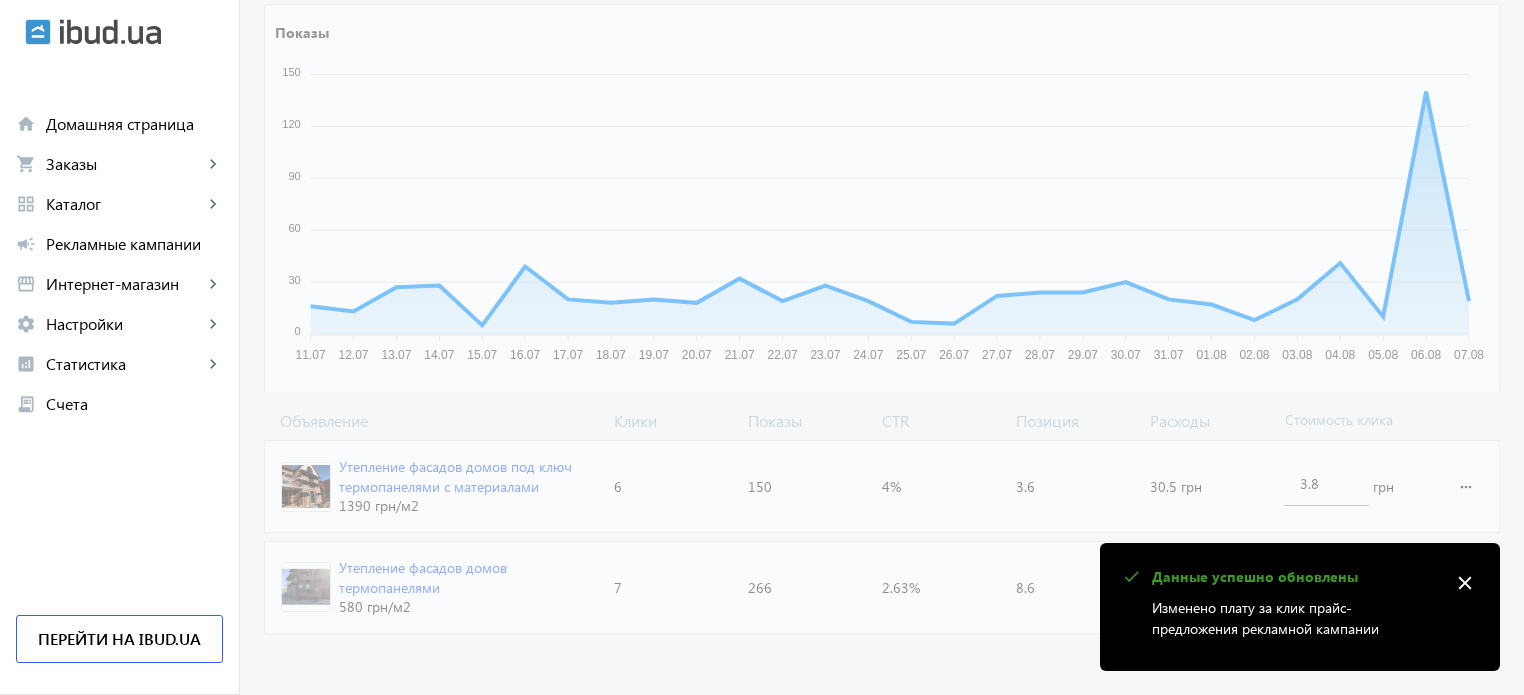 click on "При утеплении фасадов термопанелями «ROCKY» дом приобретает роскошный внешний вид (как из облицовочного кирпича или клинкерной плитки), на выбор более 20 цветов и фактур, возможно оперативное изготовление цвета по образцу заказчика. Обеспечивается эффективная термоизоляция - пенополистирол или экструдированный пенополистирол (толщина 20-100мм)." 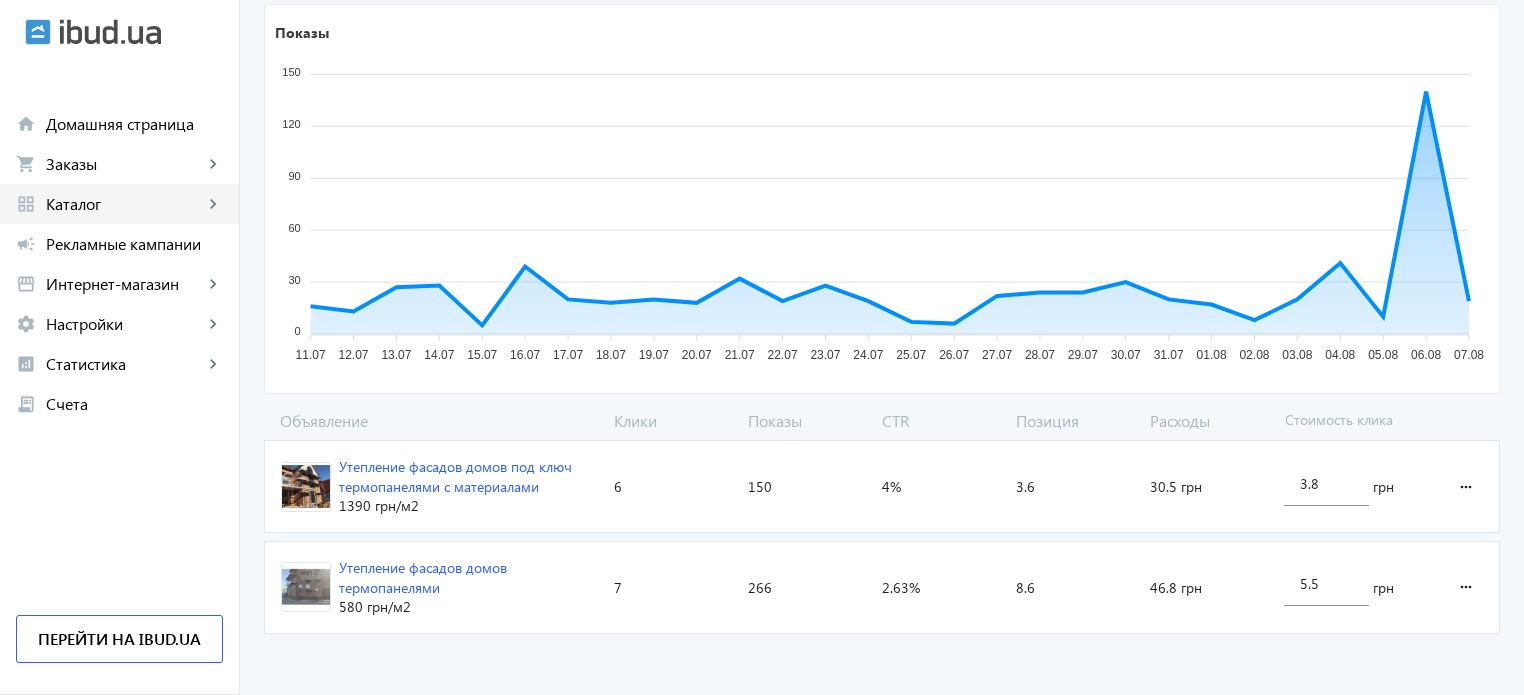click on "Каталог" 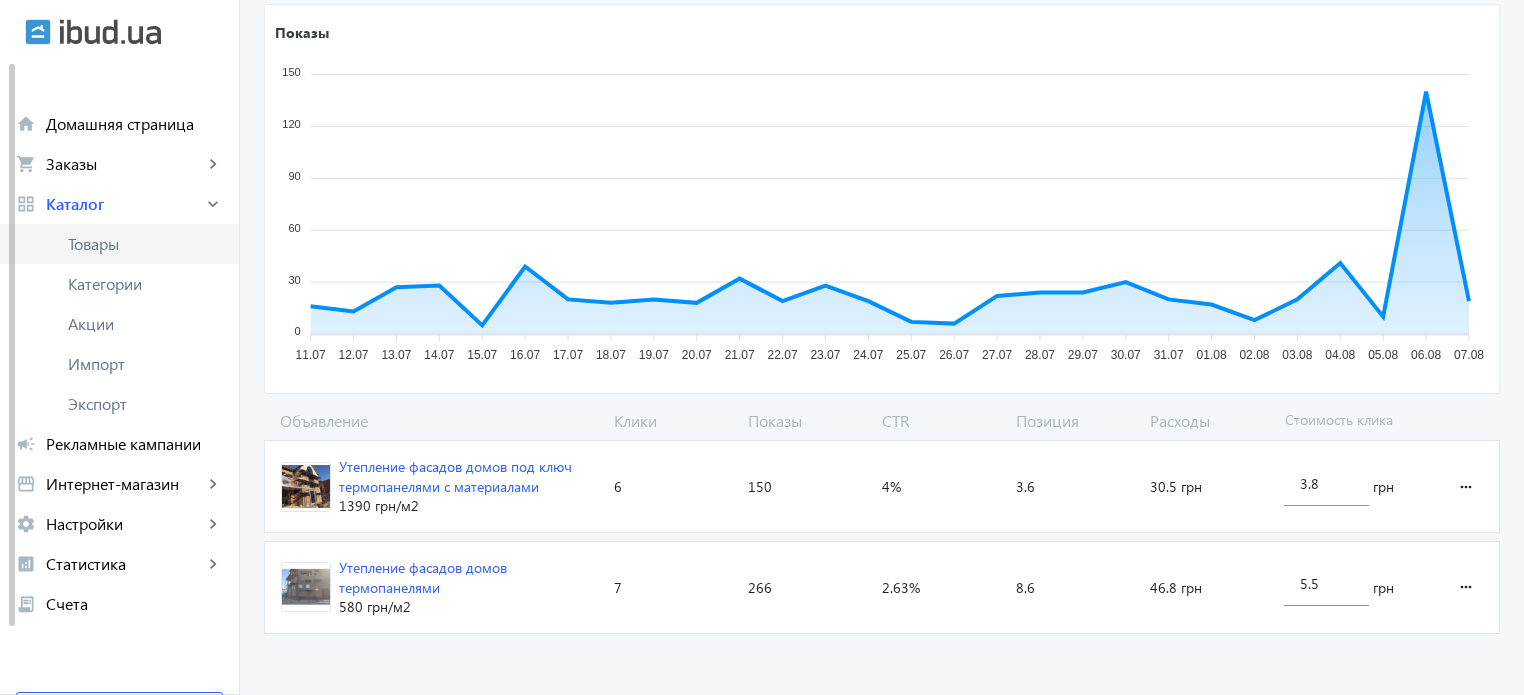 click on "Товары" 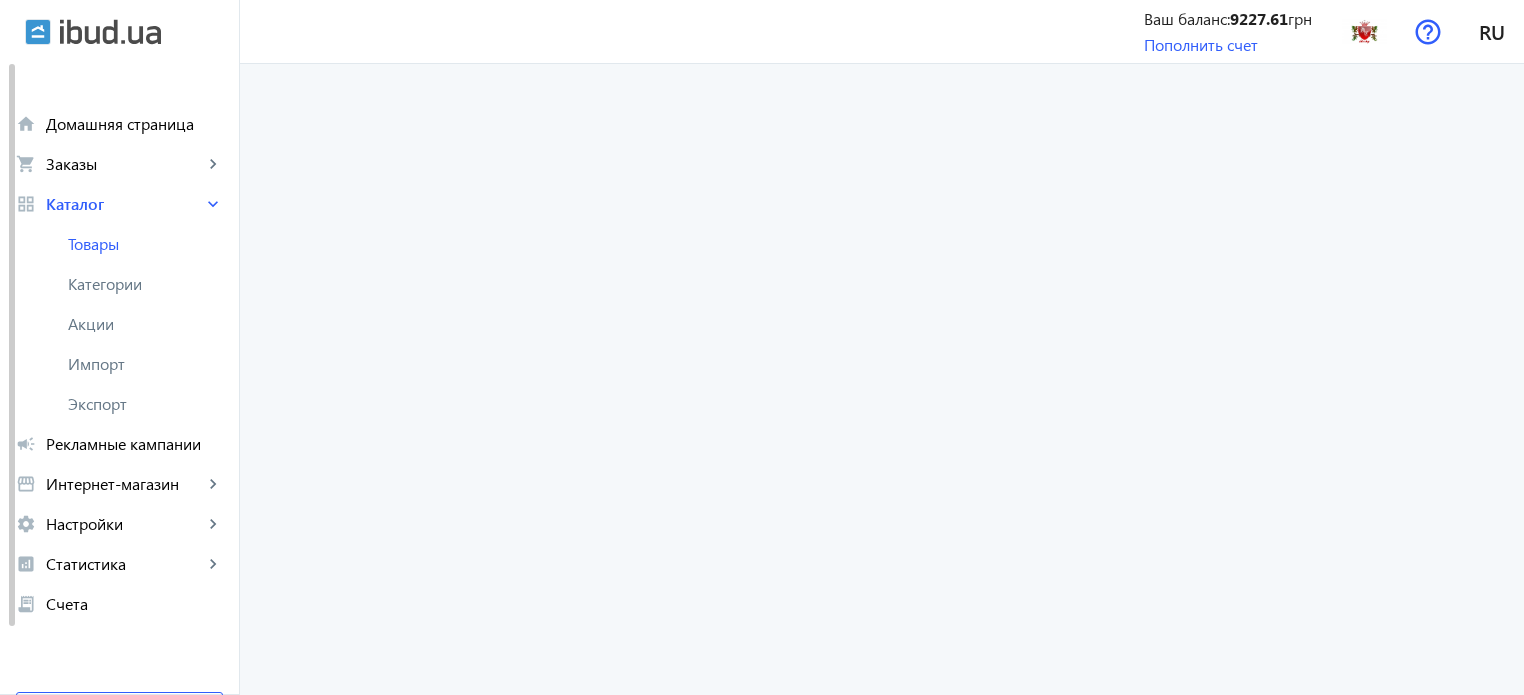 scroll, scrollTop: 0, scrollLeft: 0, axis: both 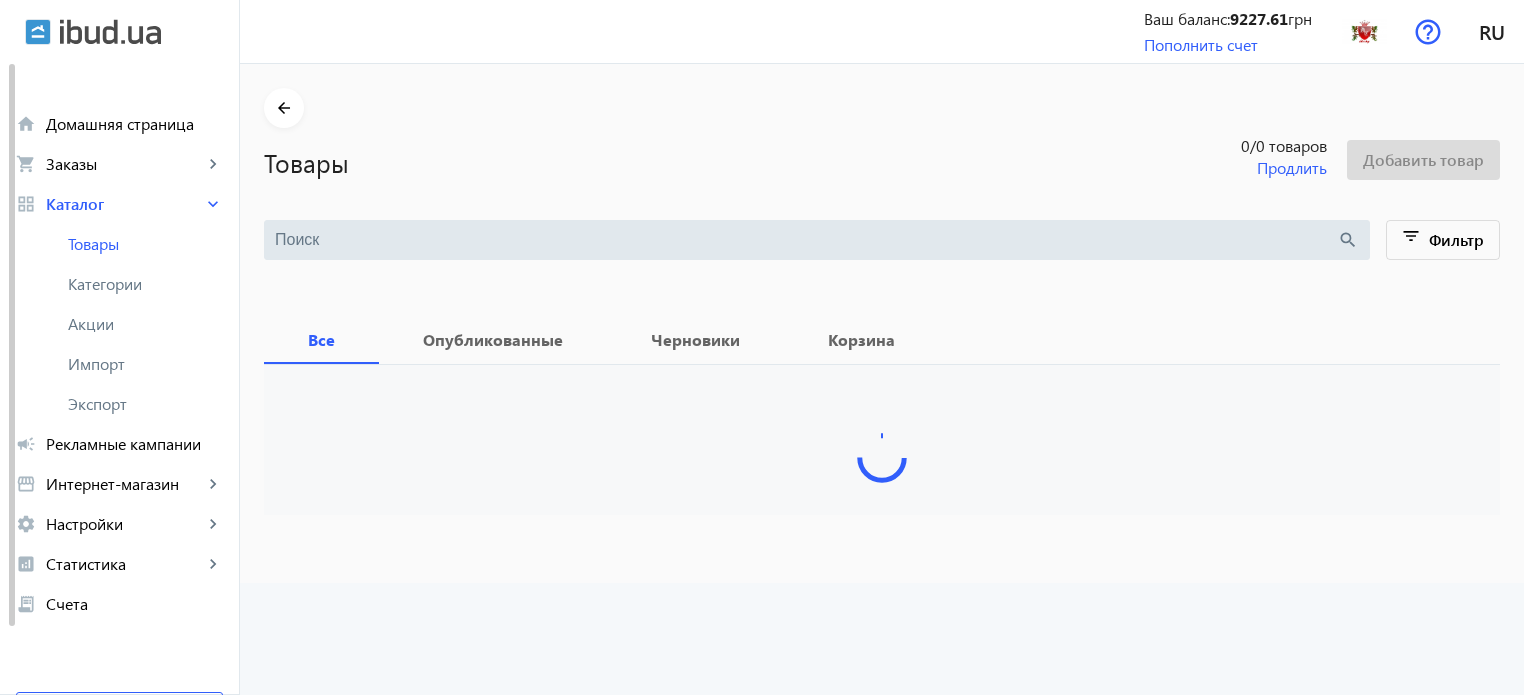 type 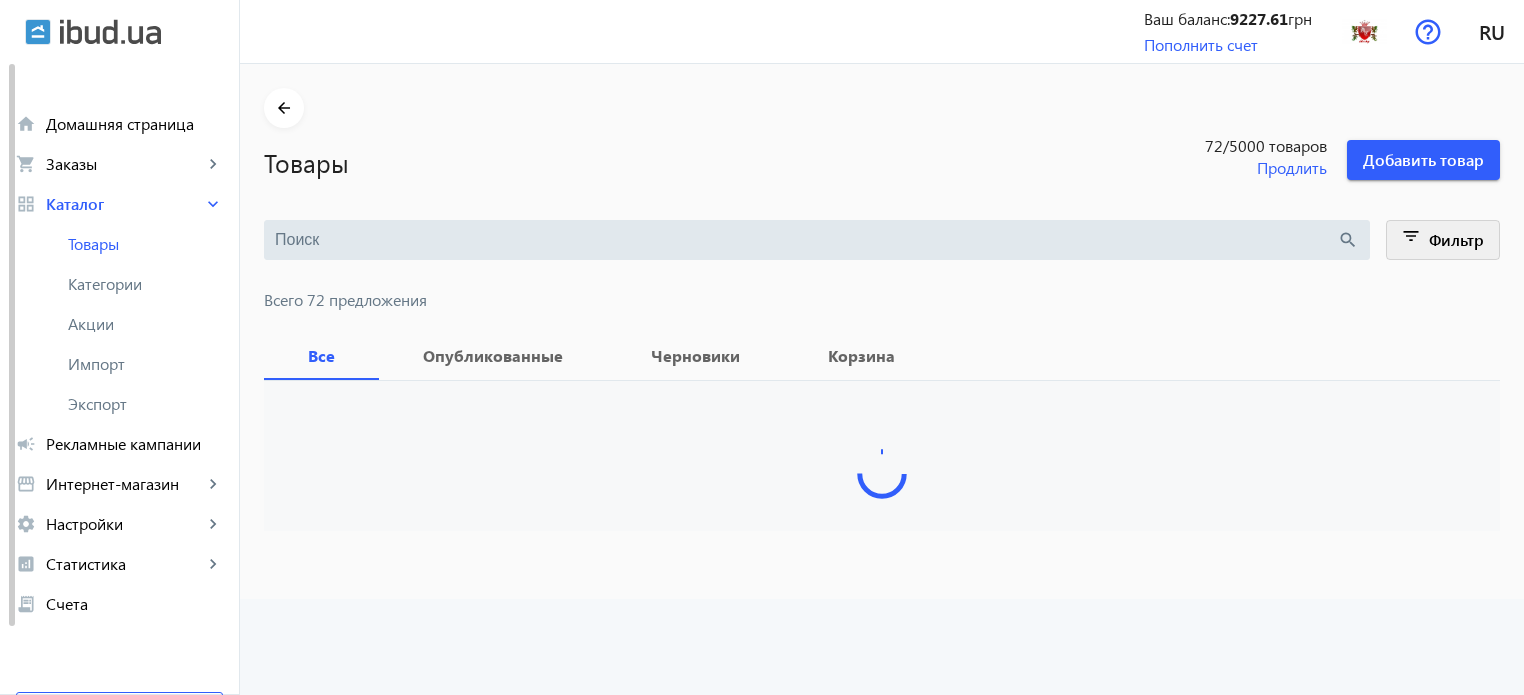 click 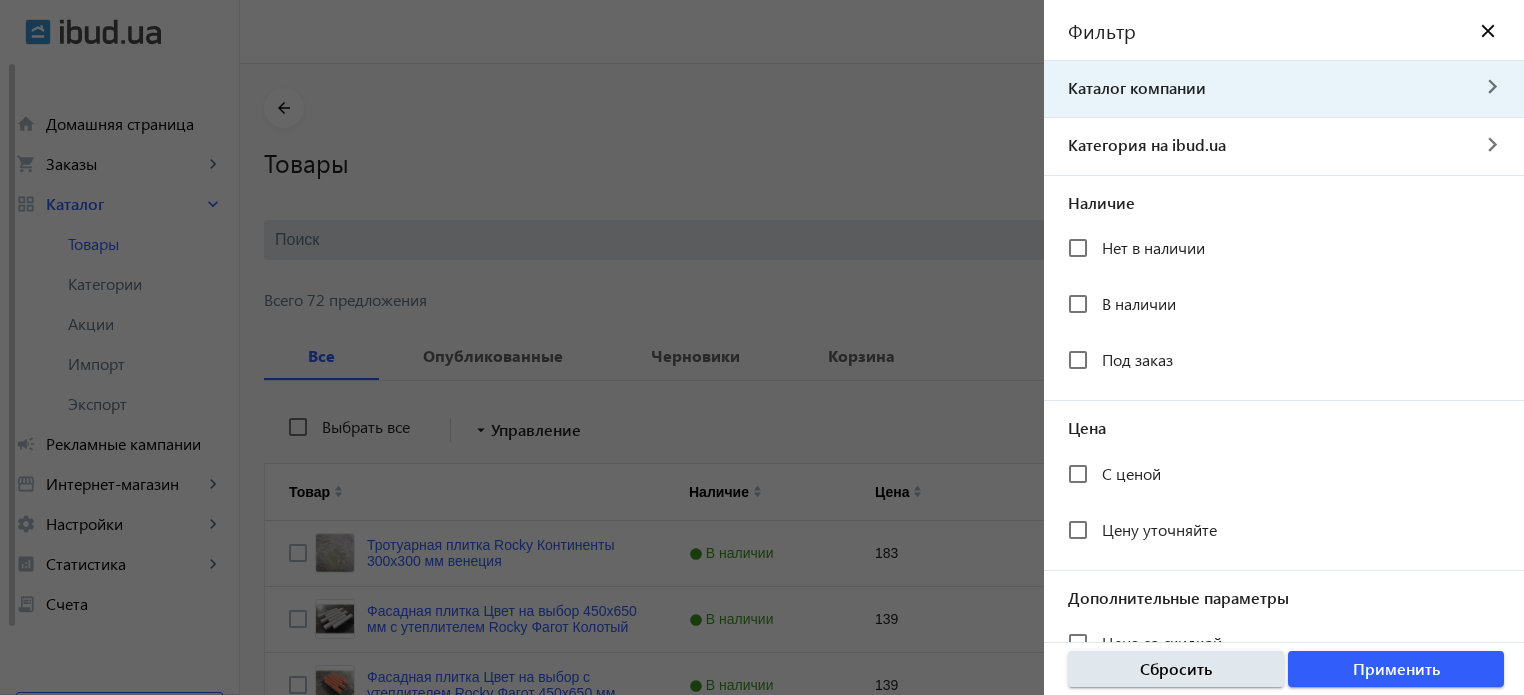 click on "Каталог компании" 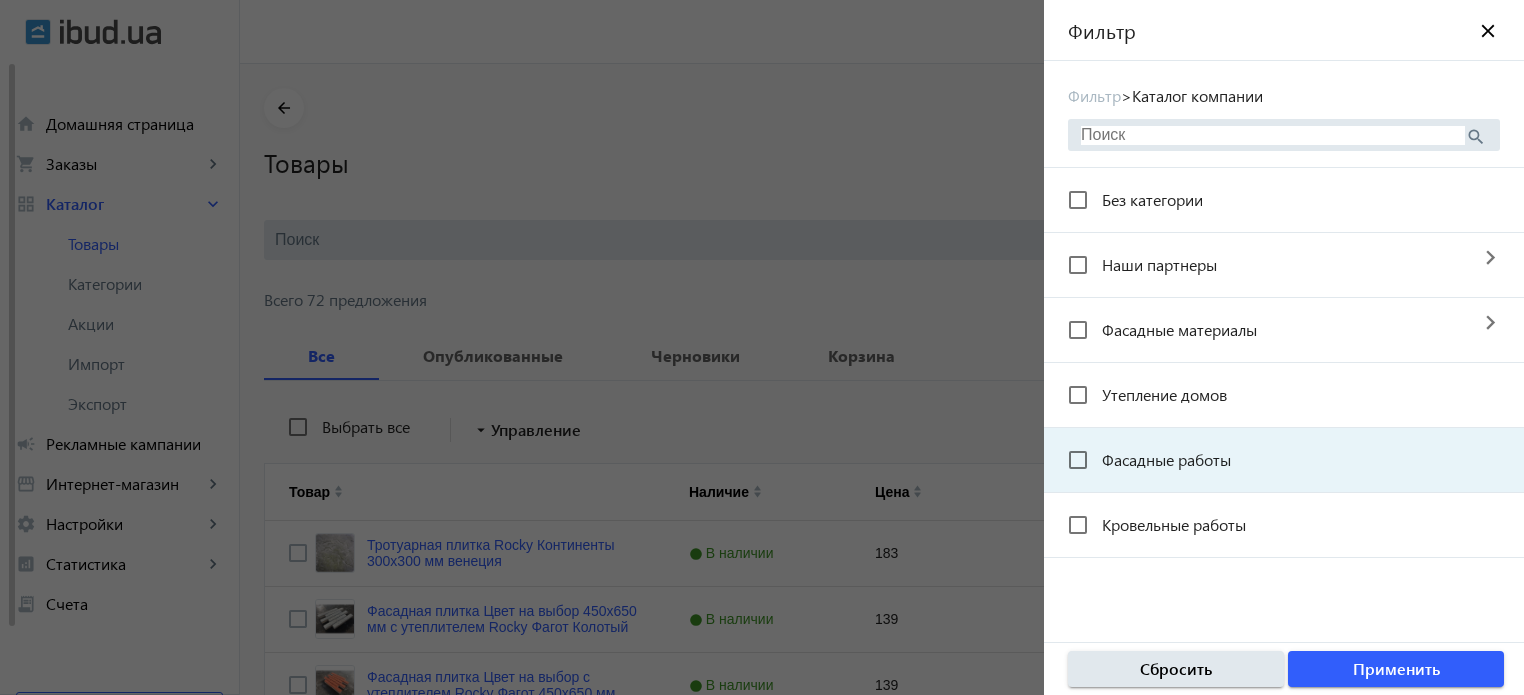 click on "Фасадные работы" 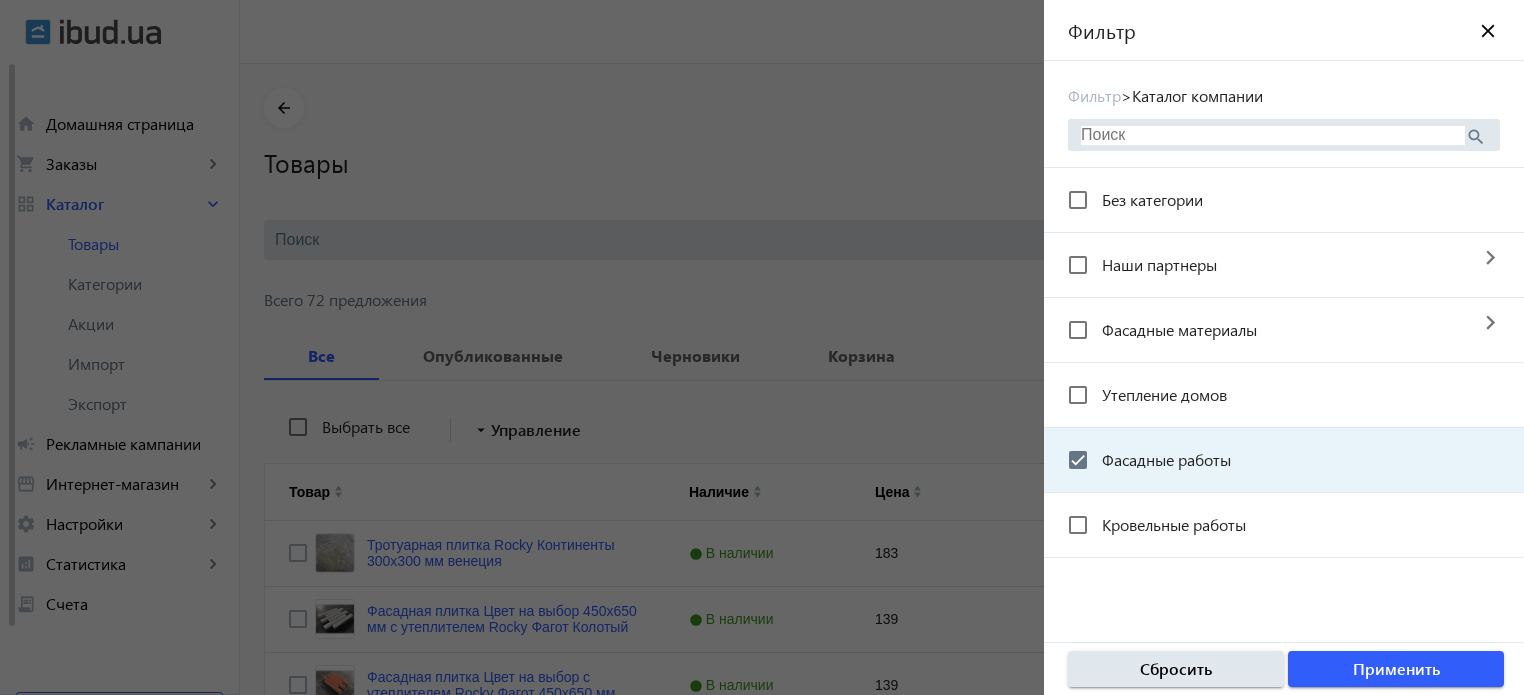 checkbox on "true" 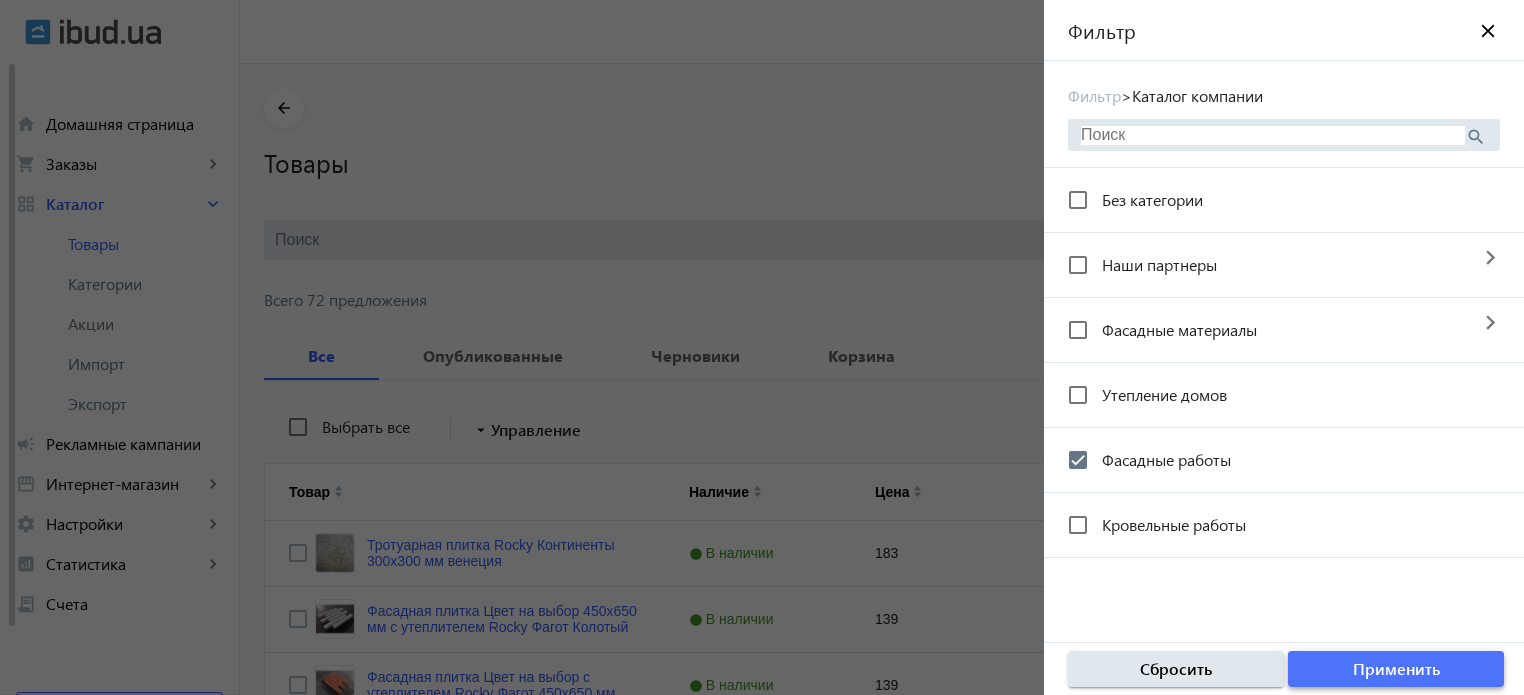 click on "Применить" 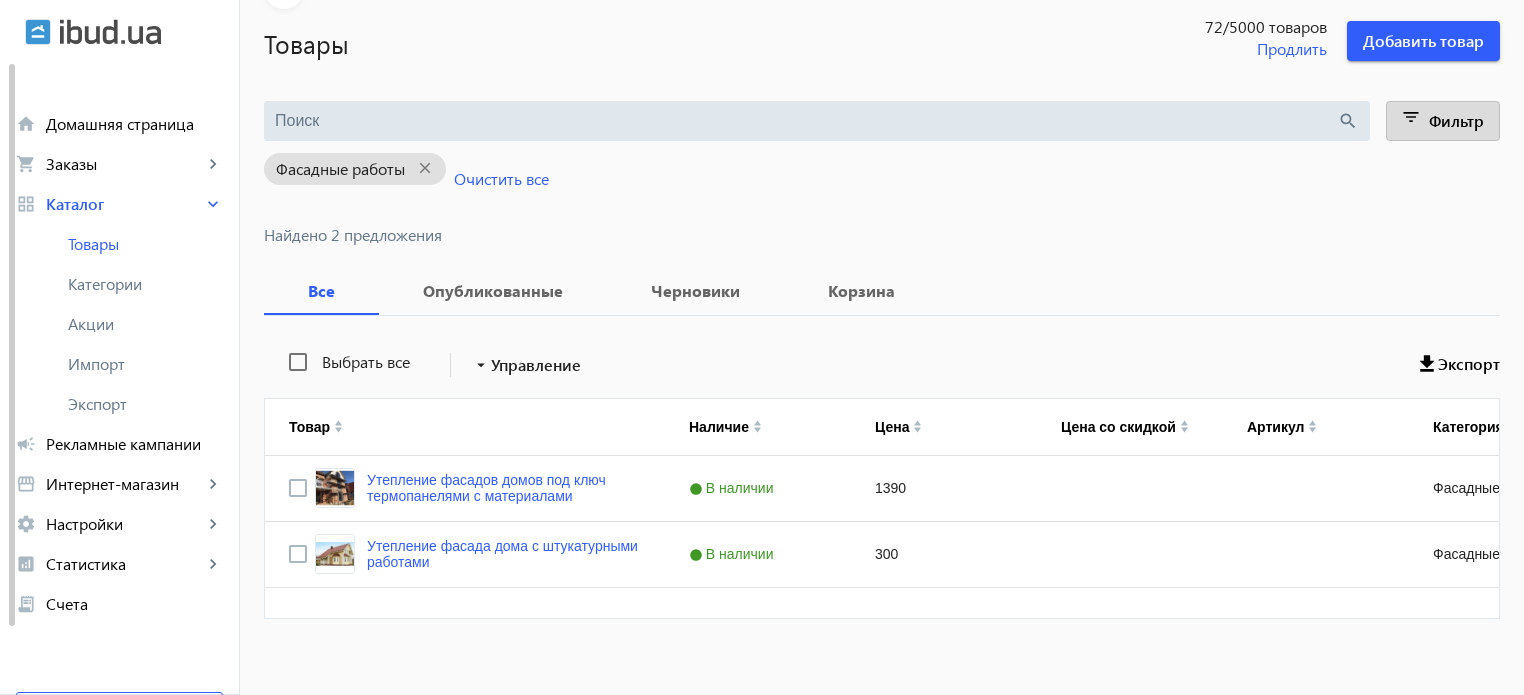 scroll, scrollTop: 133, scrollLeft: 0, axis: vertical 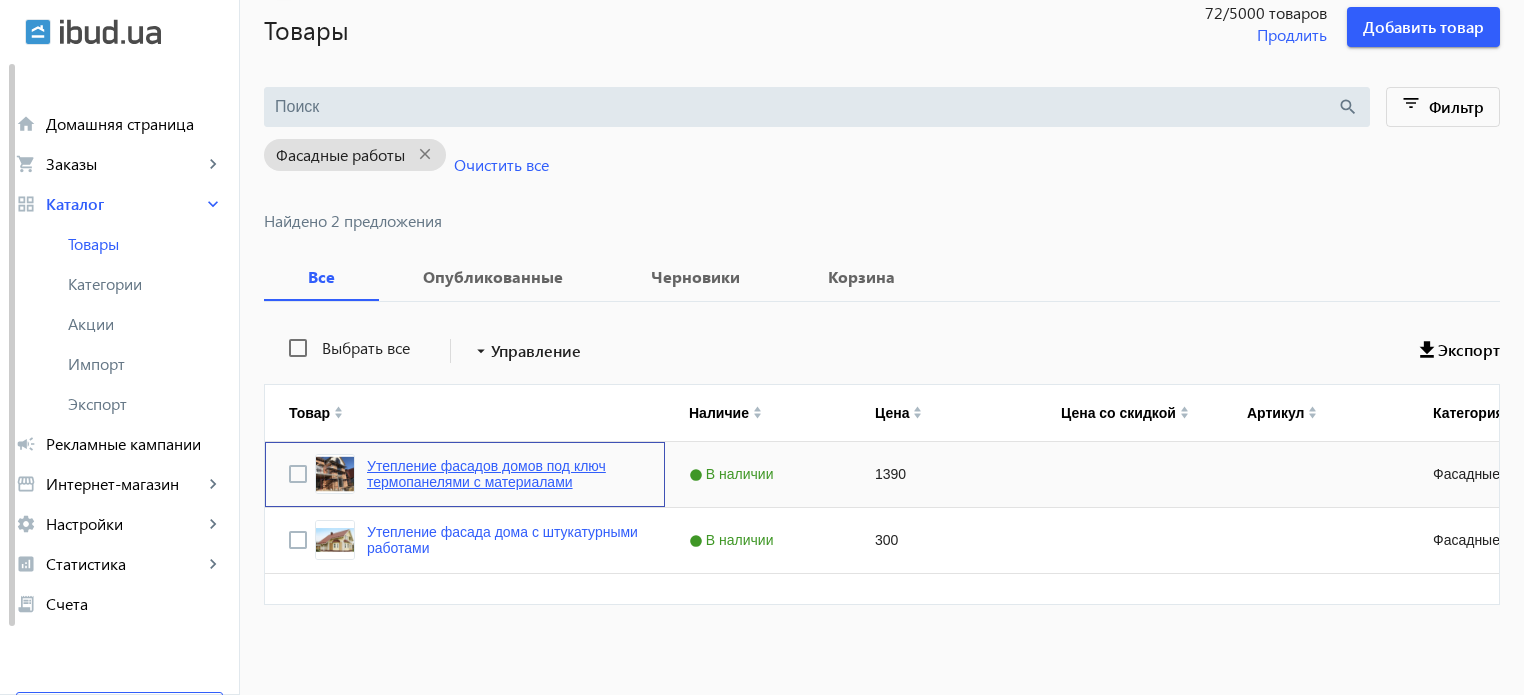 click on "Утепление фасадов домов под ключ термопанелями с материалами" 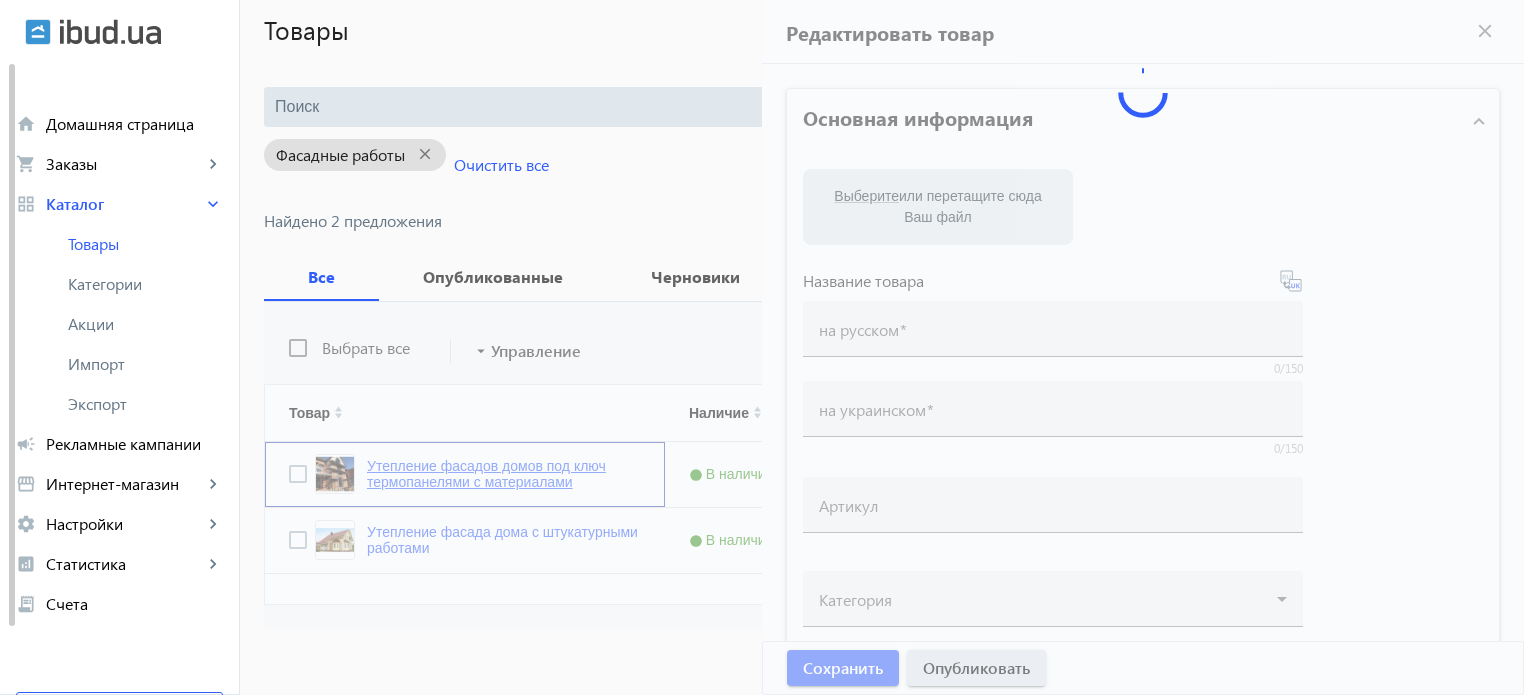 type on "Утепление фасадов домов под ключ термопанелями с материалами" 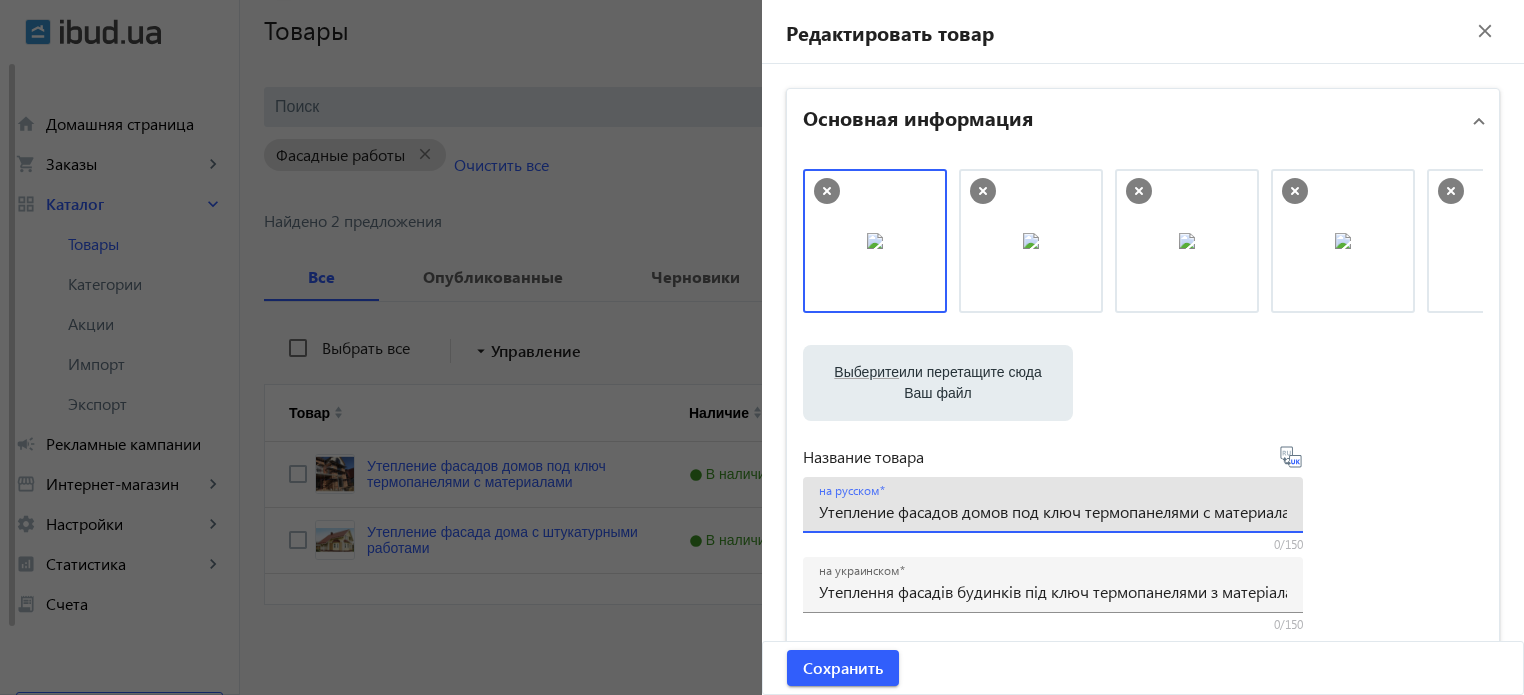 scroll, scrollTop: 0, scrollLeft: 35, axis: horizontal 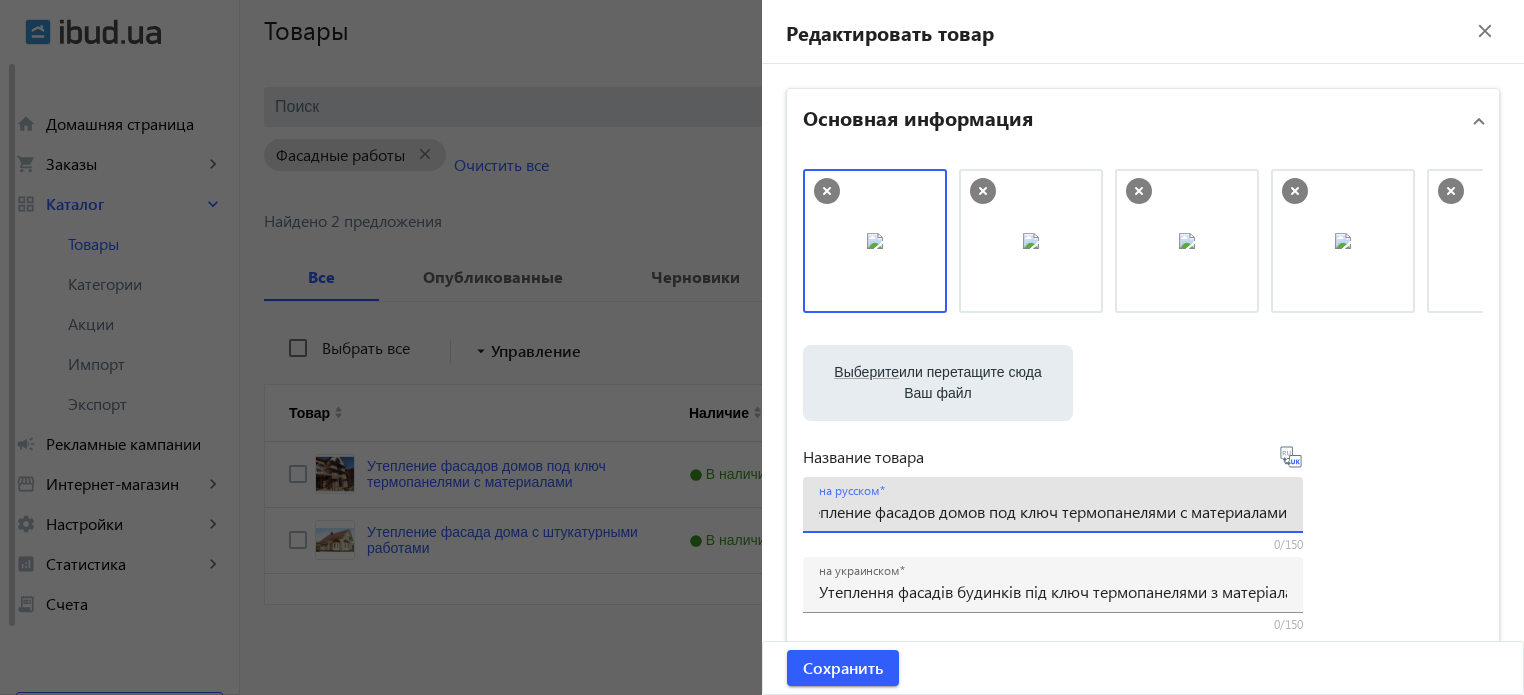 drag, startPoint x: 1108, startPoint y: 515, endPoint x: 1336, endPoint y: 507, distance: 228.1403 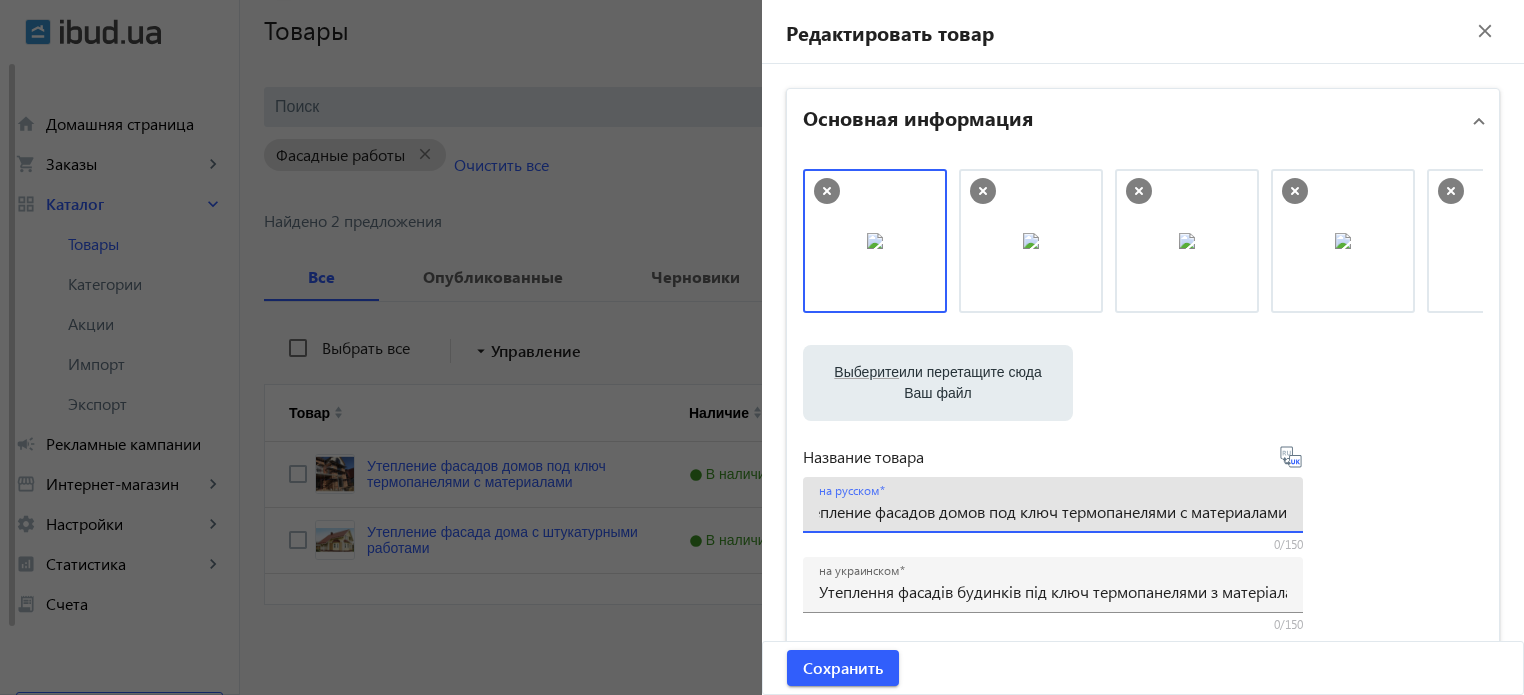 drag, startPoint x: 1164, startPoint y: 507, endPoint x: 1152, endPoint y: 508, distance: 12.0415945 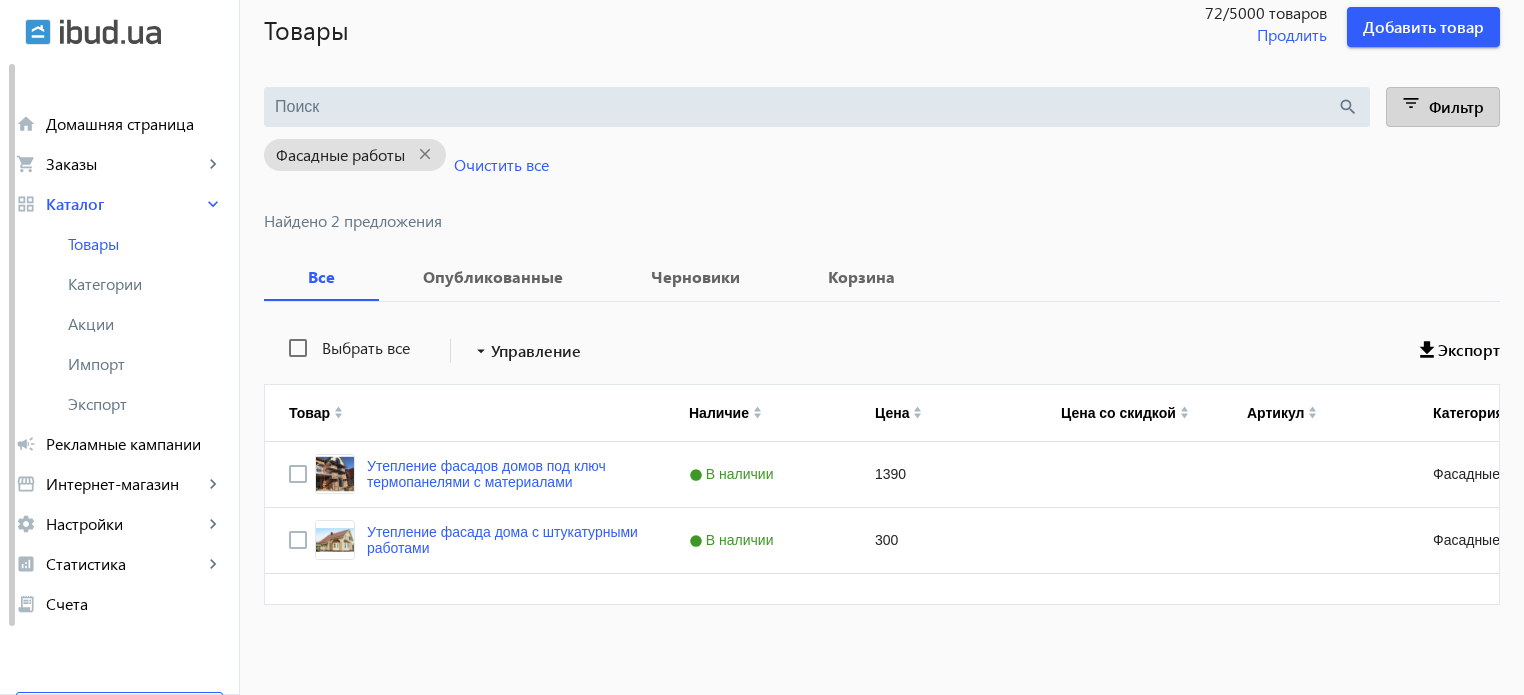 click on "Фильтр" 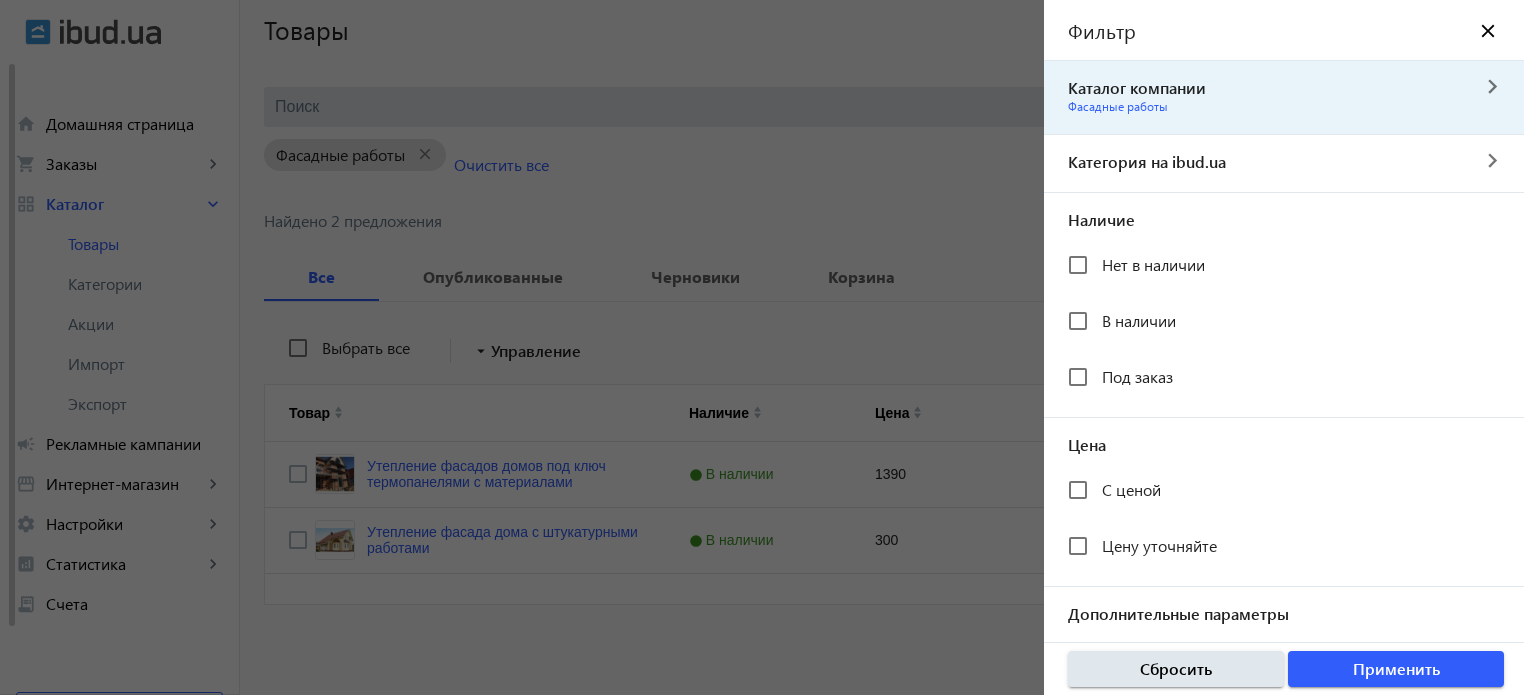 click on "navigate_next" 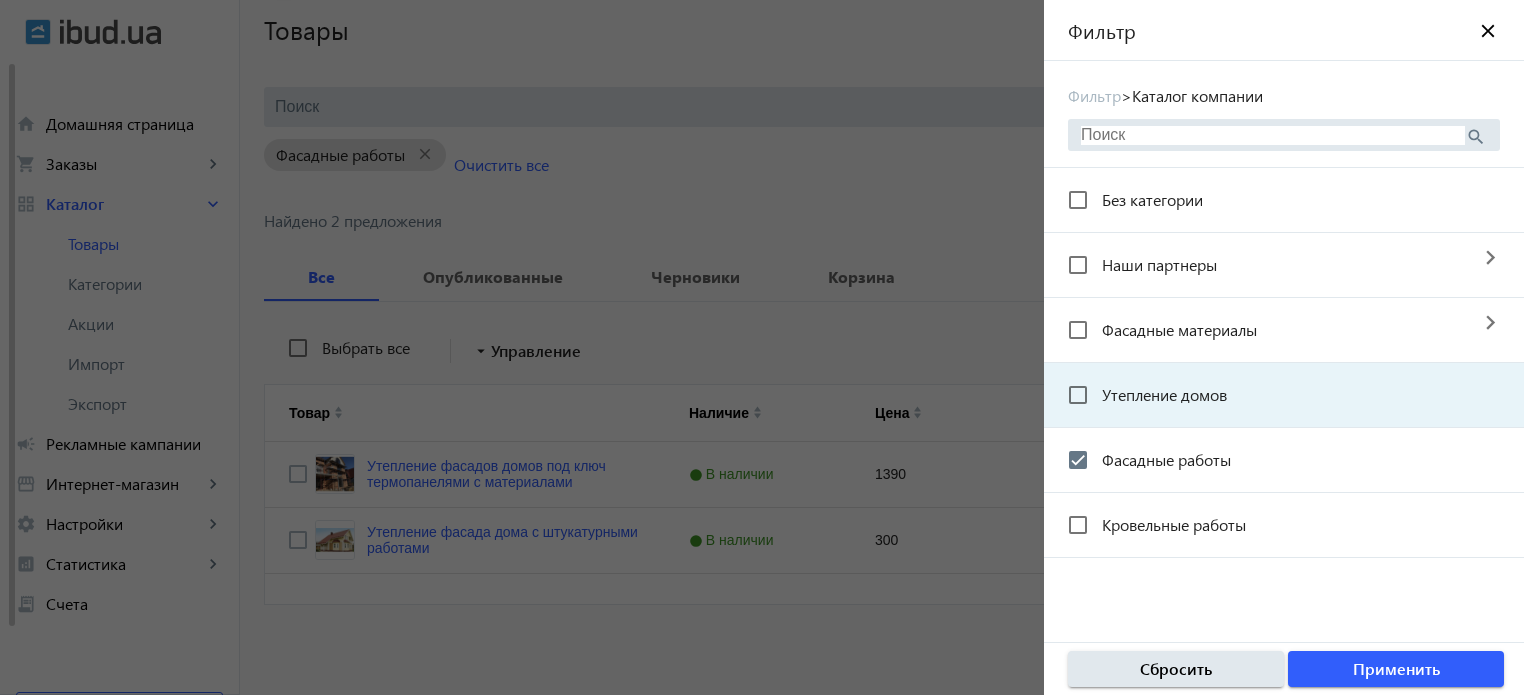 click on "Утепление домов" at bounding box center (1296, 395) 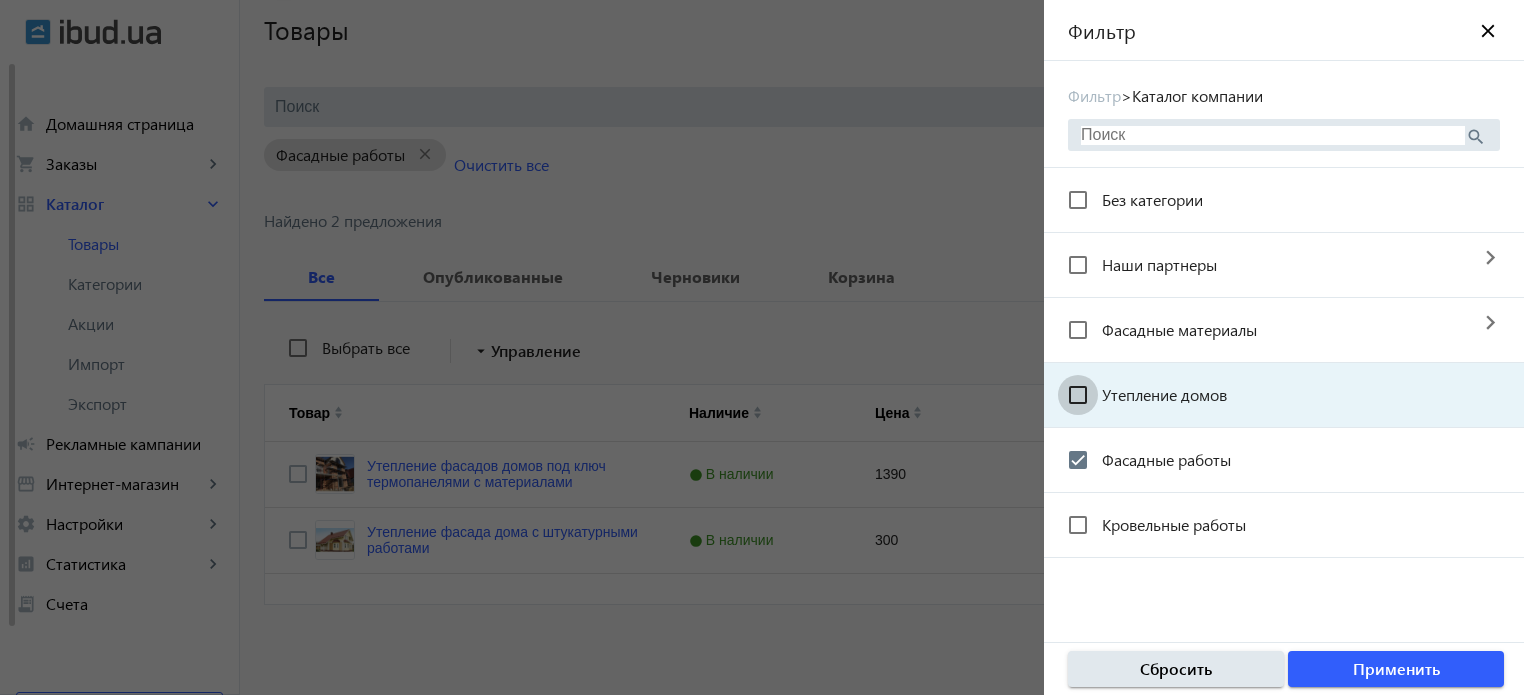 click on "Утепление домов" at bounding box center [1078, 395] 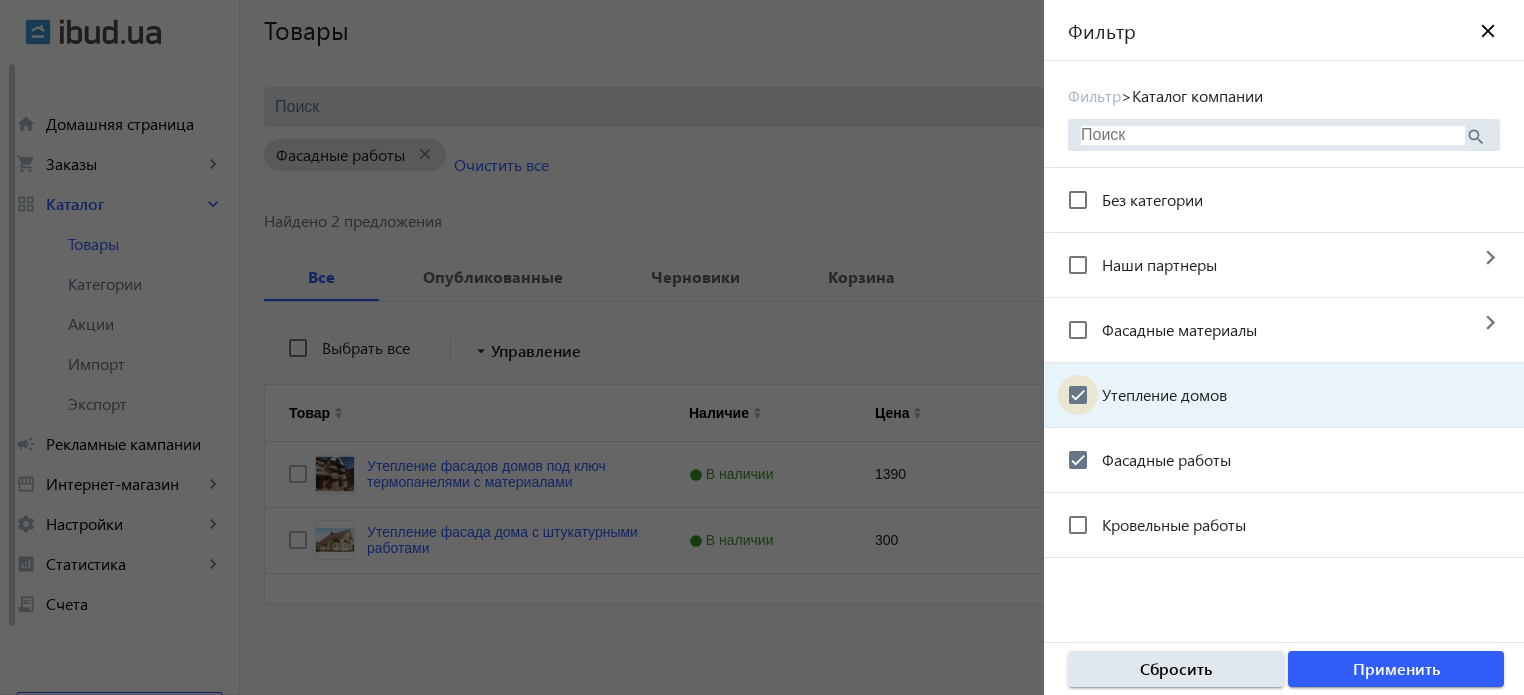 checkbox on "true" 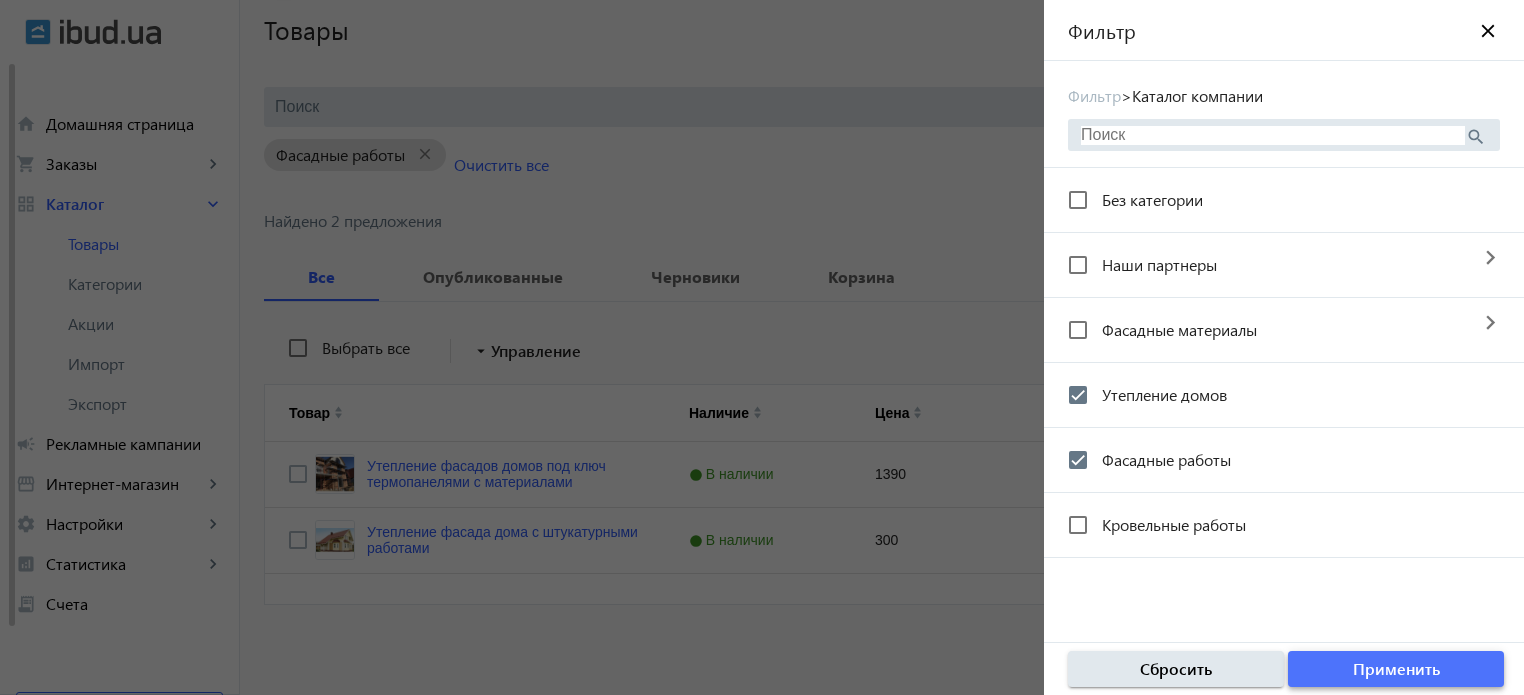 click 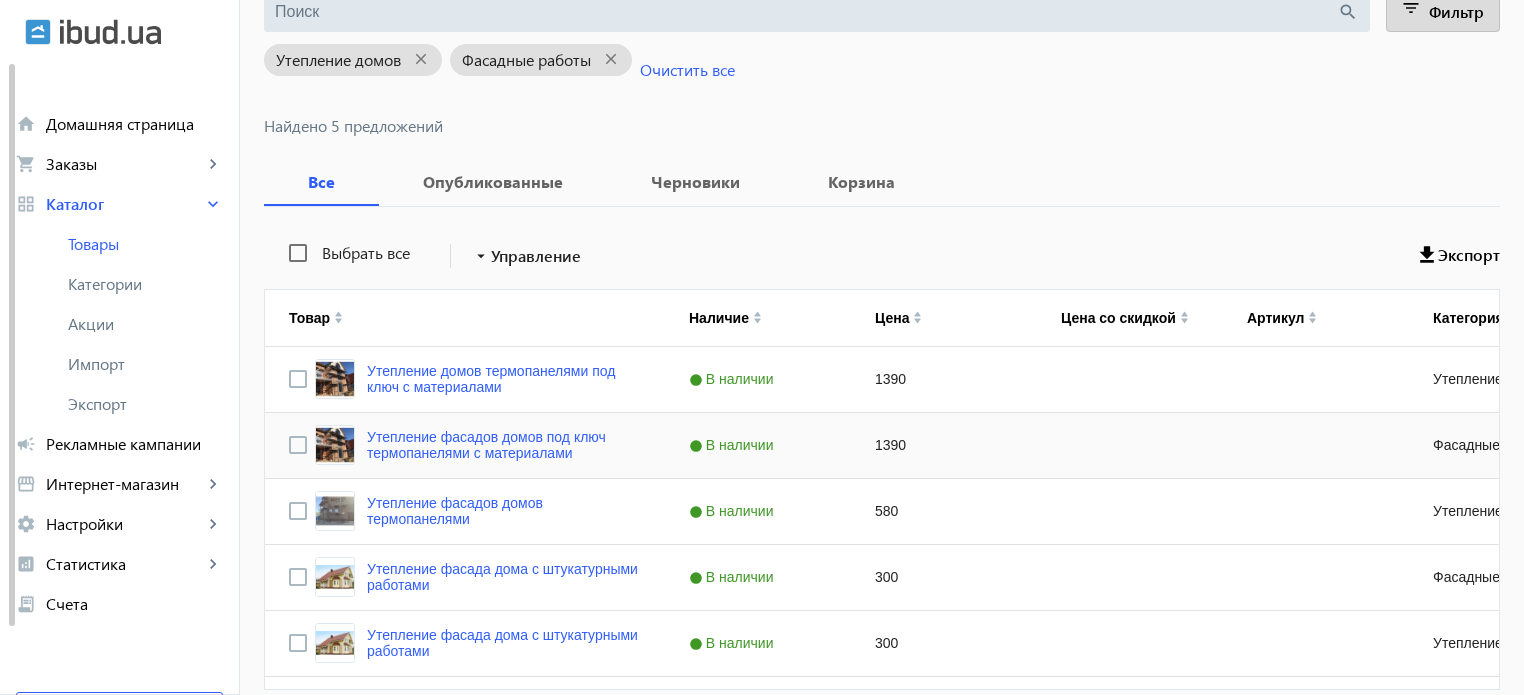 scroll, scrollTop: 233, scrollLeft: 0, axis: vertical 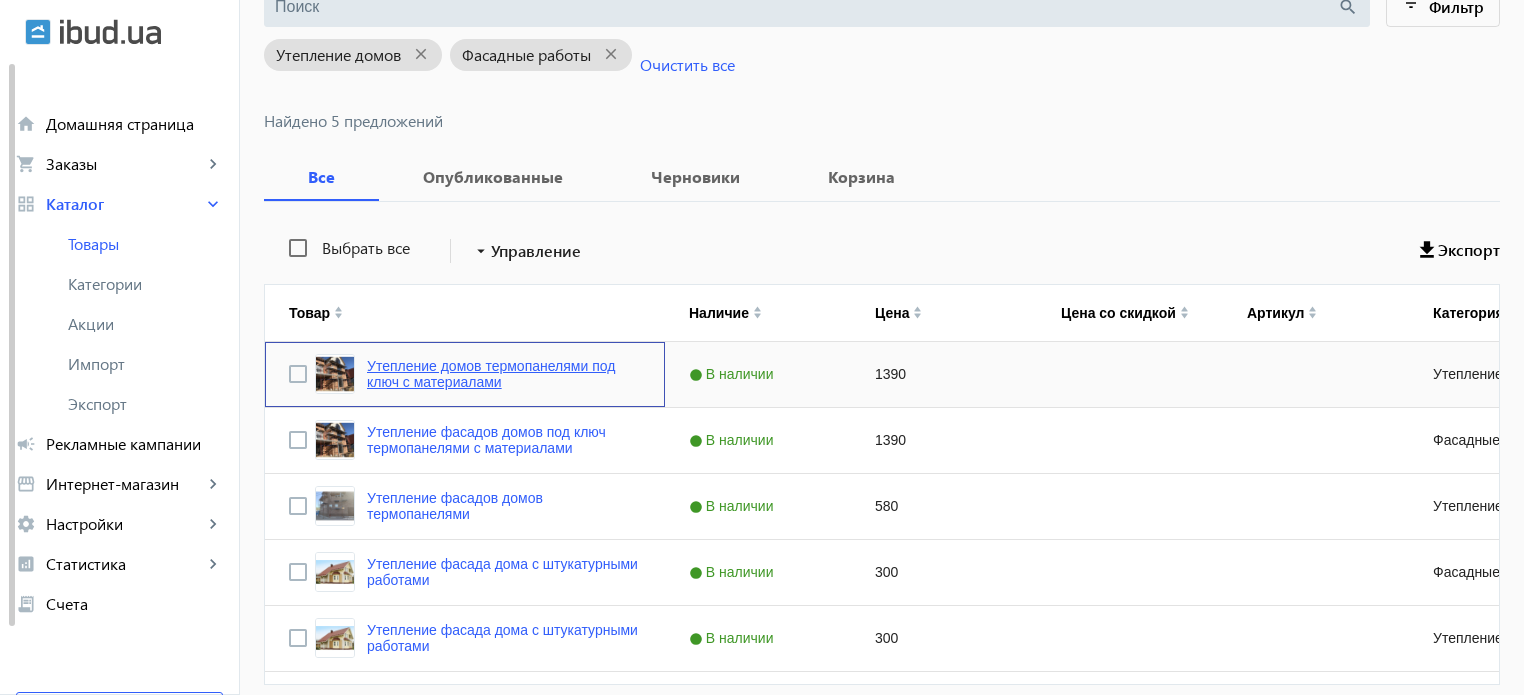 click on "Утепление домов термопанелями под ключ с материалами" 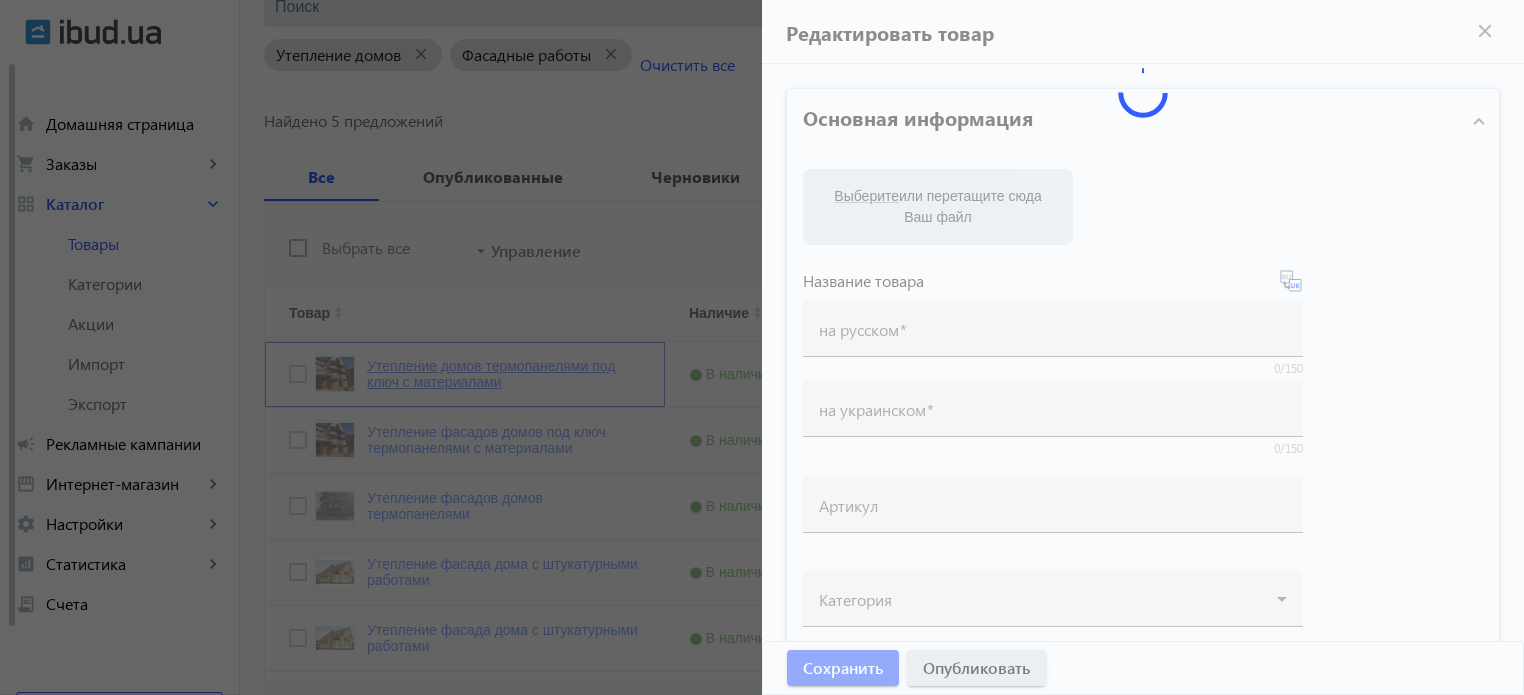type on "Утепление домов термопанелями под ключ с материалами" 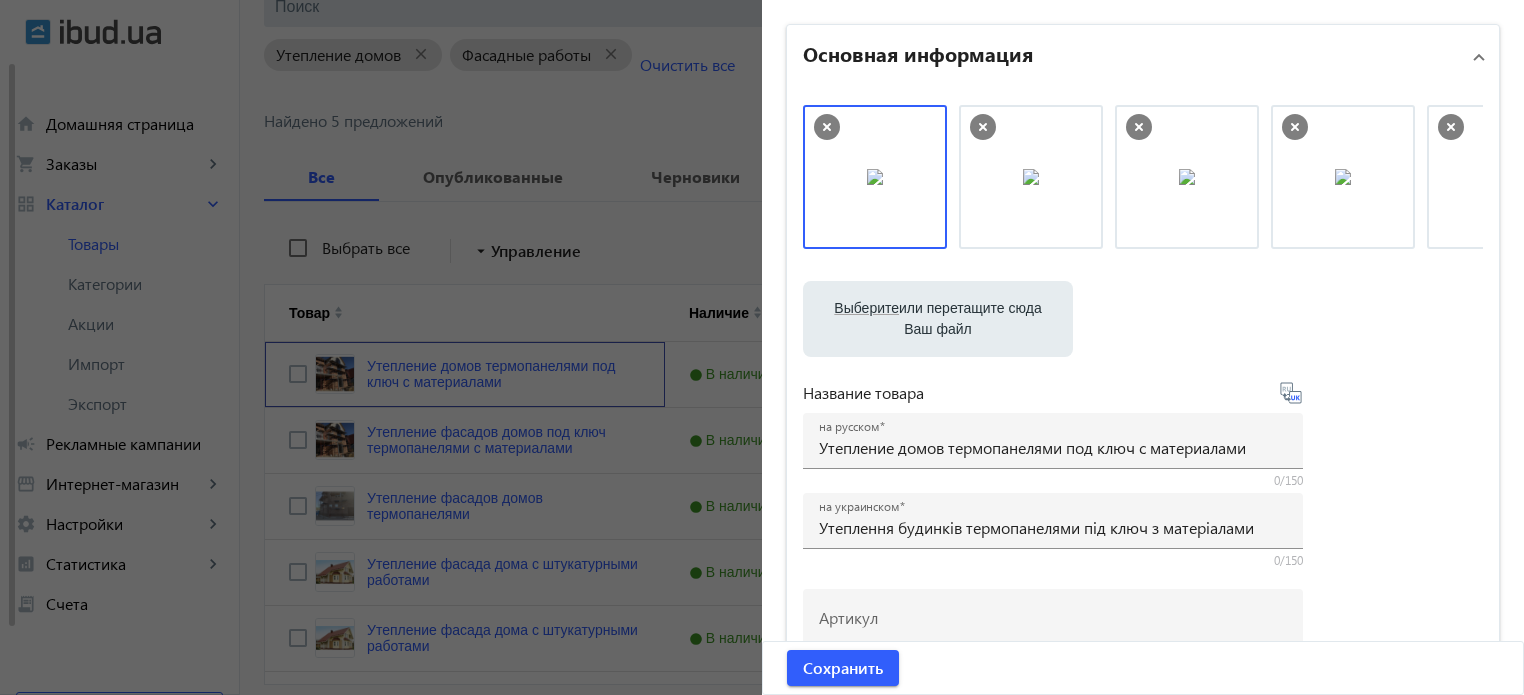 scroll, scrollTop: 66, scrollLeft: 0, axis: vertical 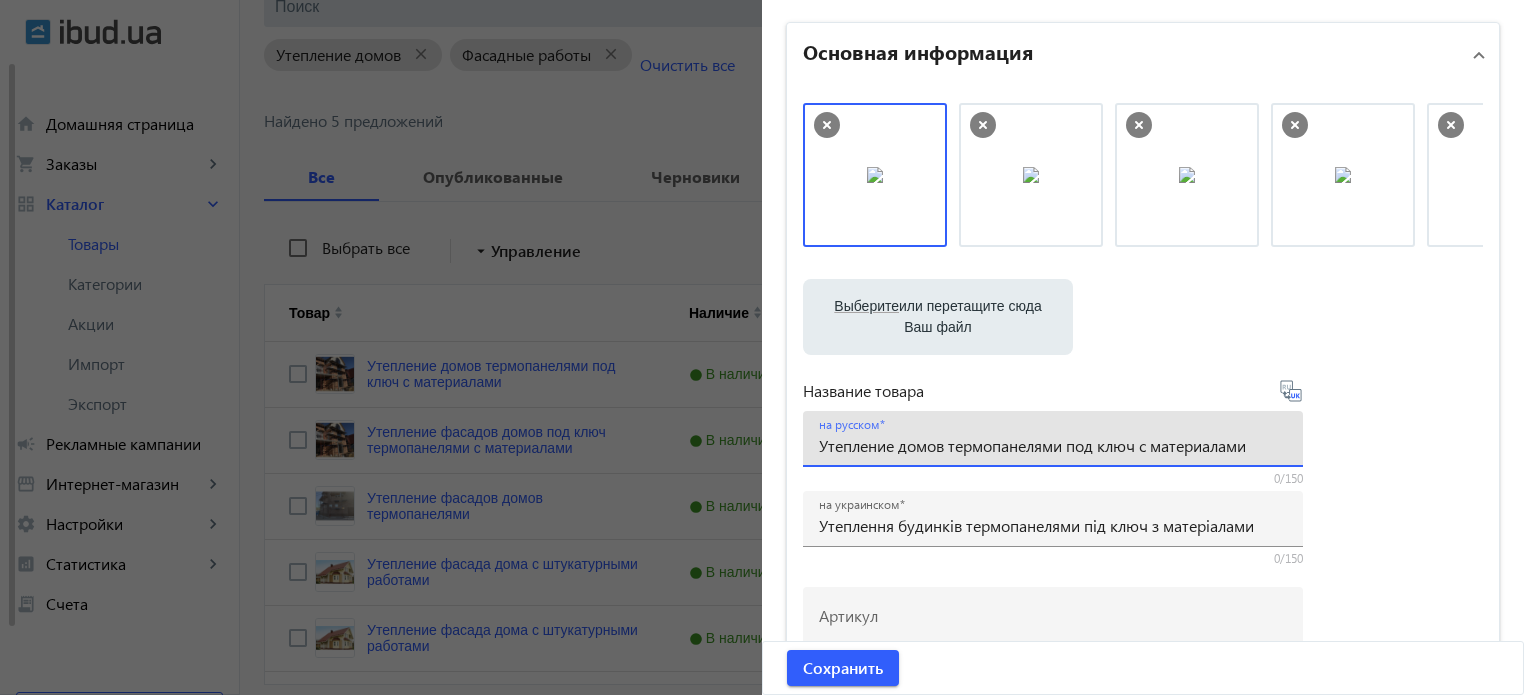 drag, startPoint x: 1131, startPoint y: 445, endPoint x: 1118, endPoint y: 443, distance: 13.152946 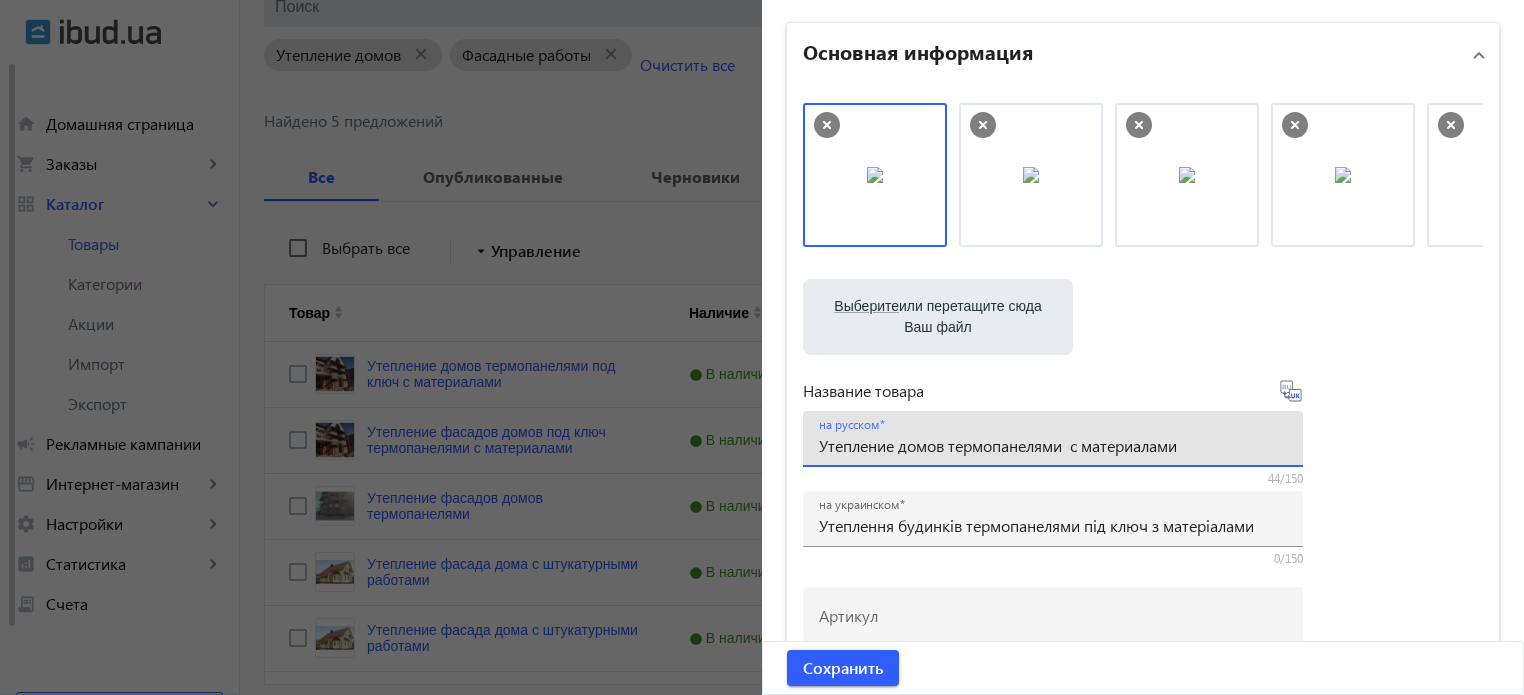 click on "Утепление домов термопанелями  с материалами" at bounding box center (1053, 445) 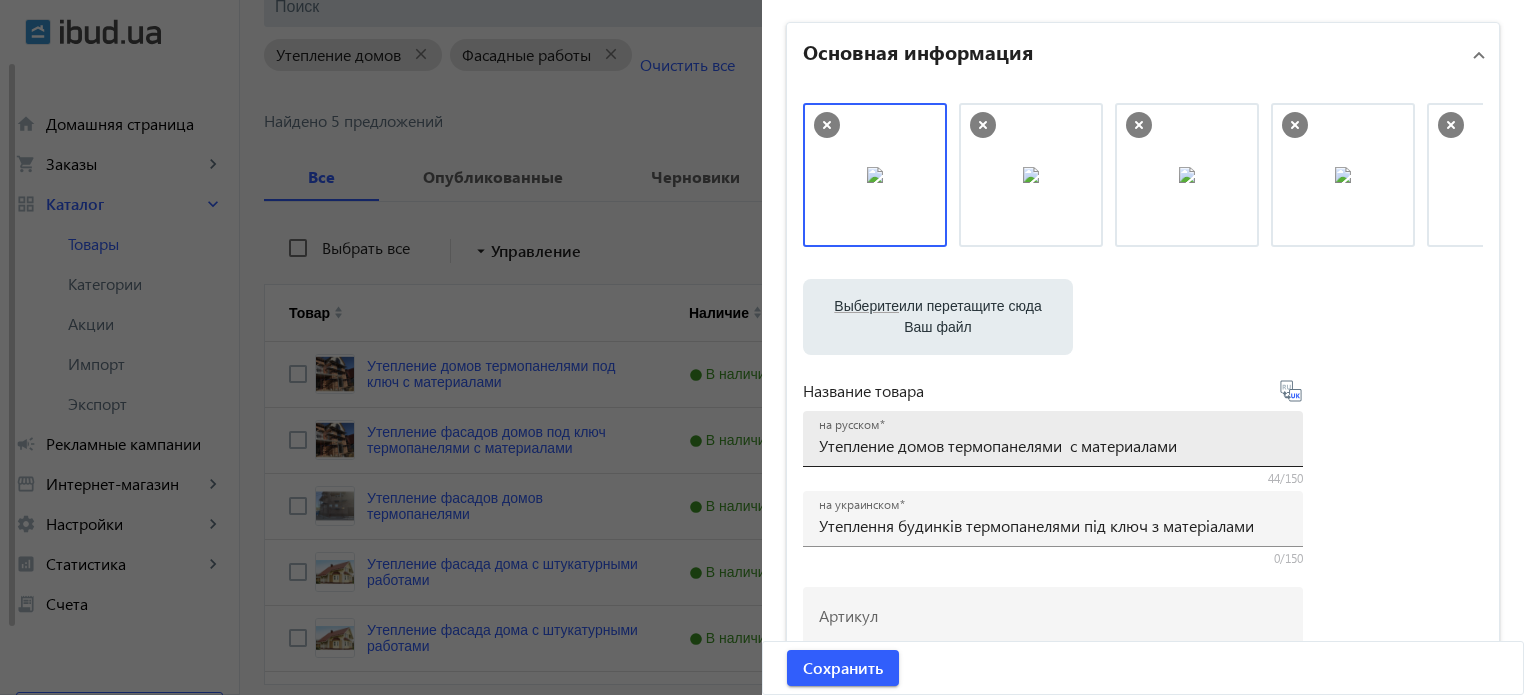 click on "на русском Утепление домов термопанелями  с материалами" at bounding box center [1053, 439] 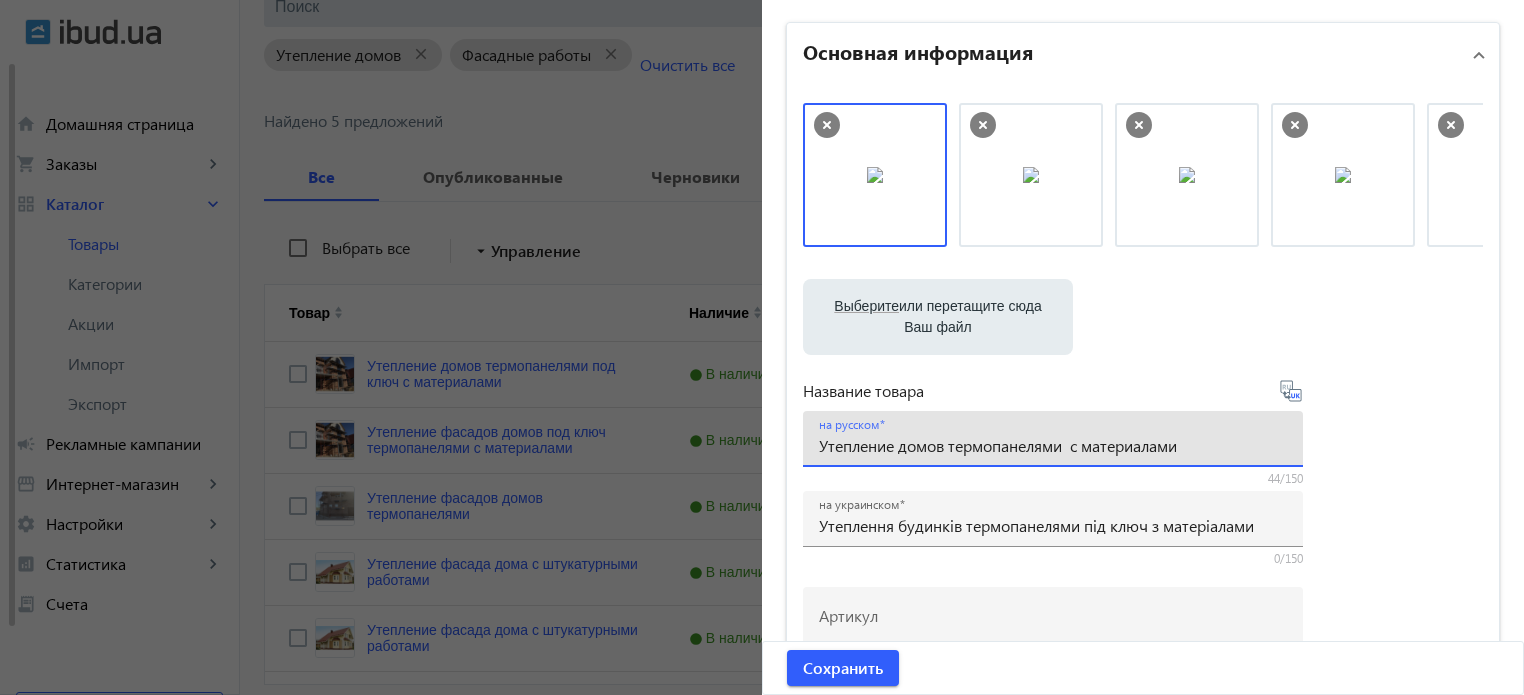 click on "Утепление домов термопанелями  с материалами" at bounding box center [1053, 445] 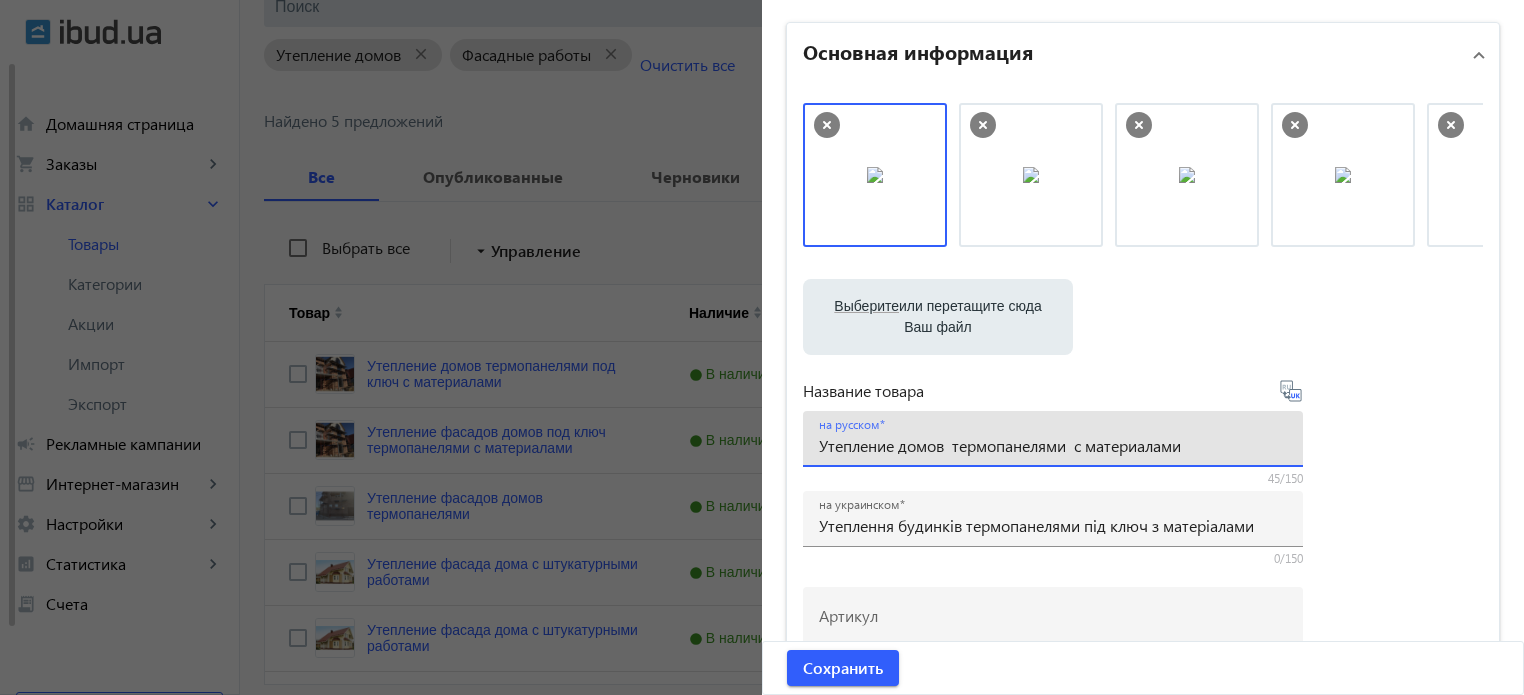paste on "под ключ" 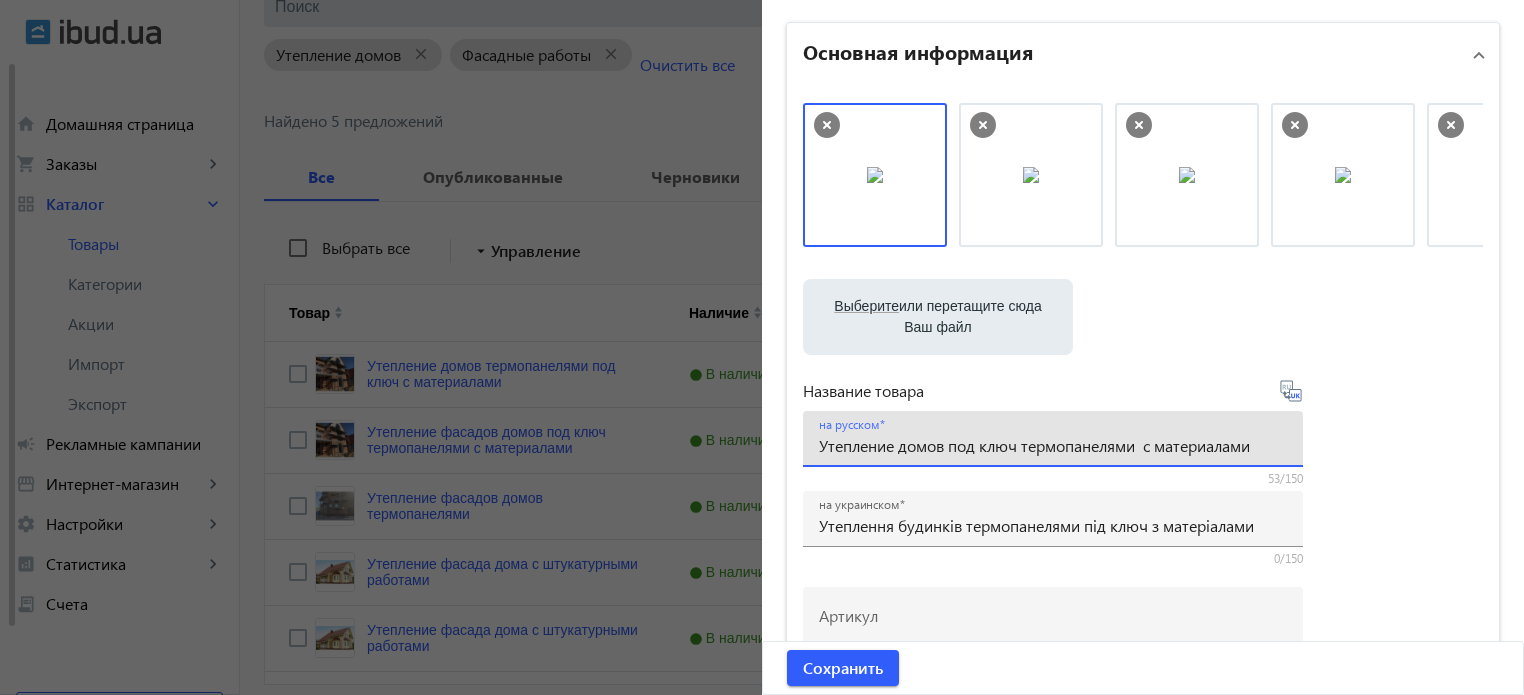click on "Утепление домов под ключ термопанелями  с материалами" at bounding box center (1053, 445) 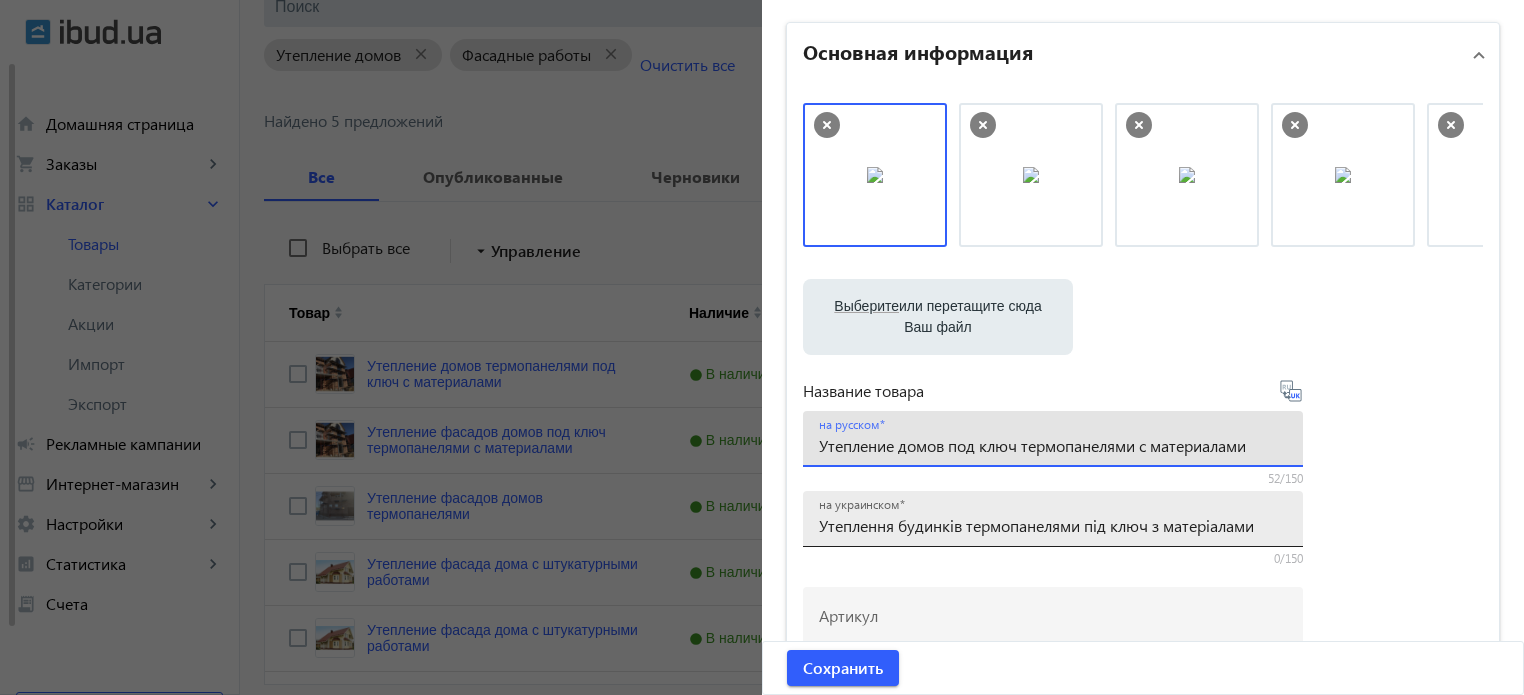 type on "Утепление домов под ключ термопанелями с материалами" 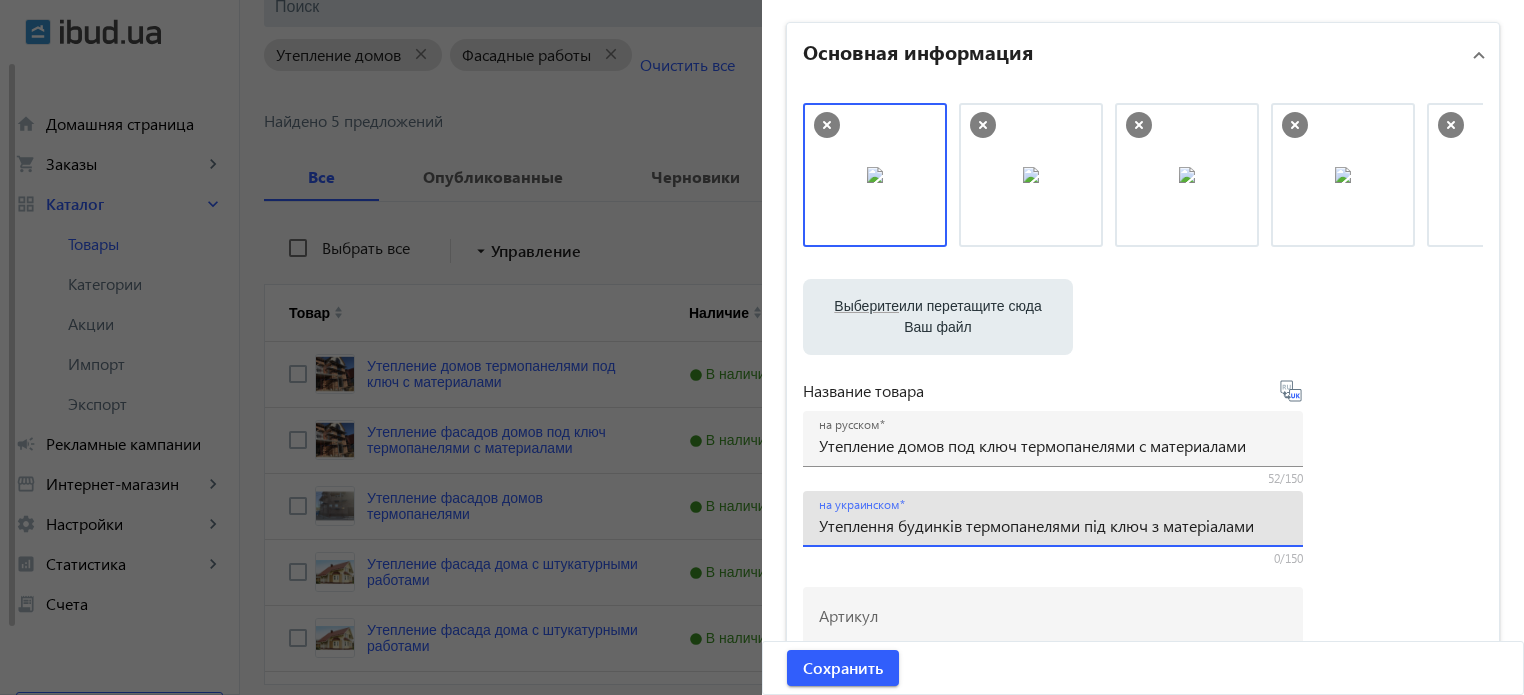 click on "Утеплення будинків термопанелями під ключ з матеріалами" at bounding box center [1053, 525] 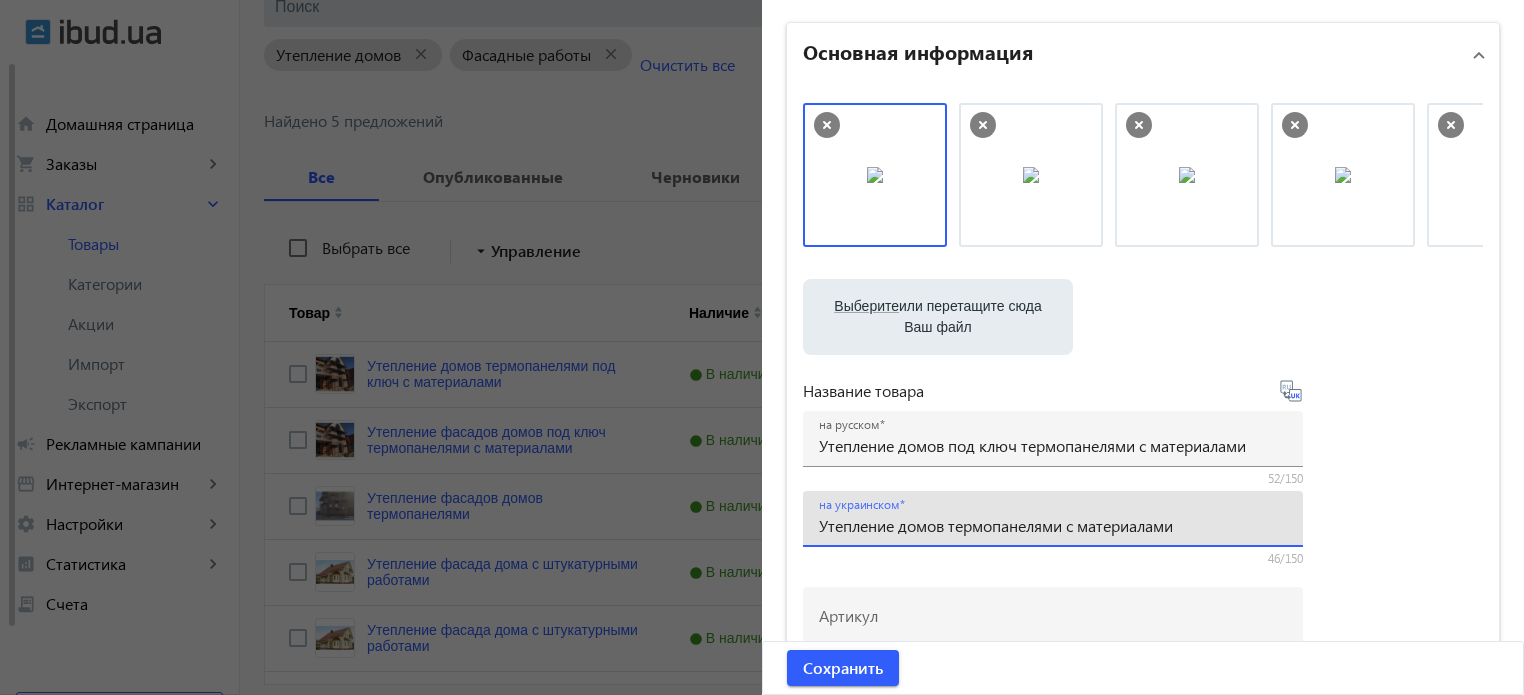 click on "Утепление домов термопанелями с материалами" at bounding box center [1053, 525] 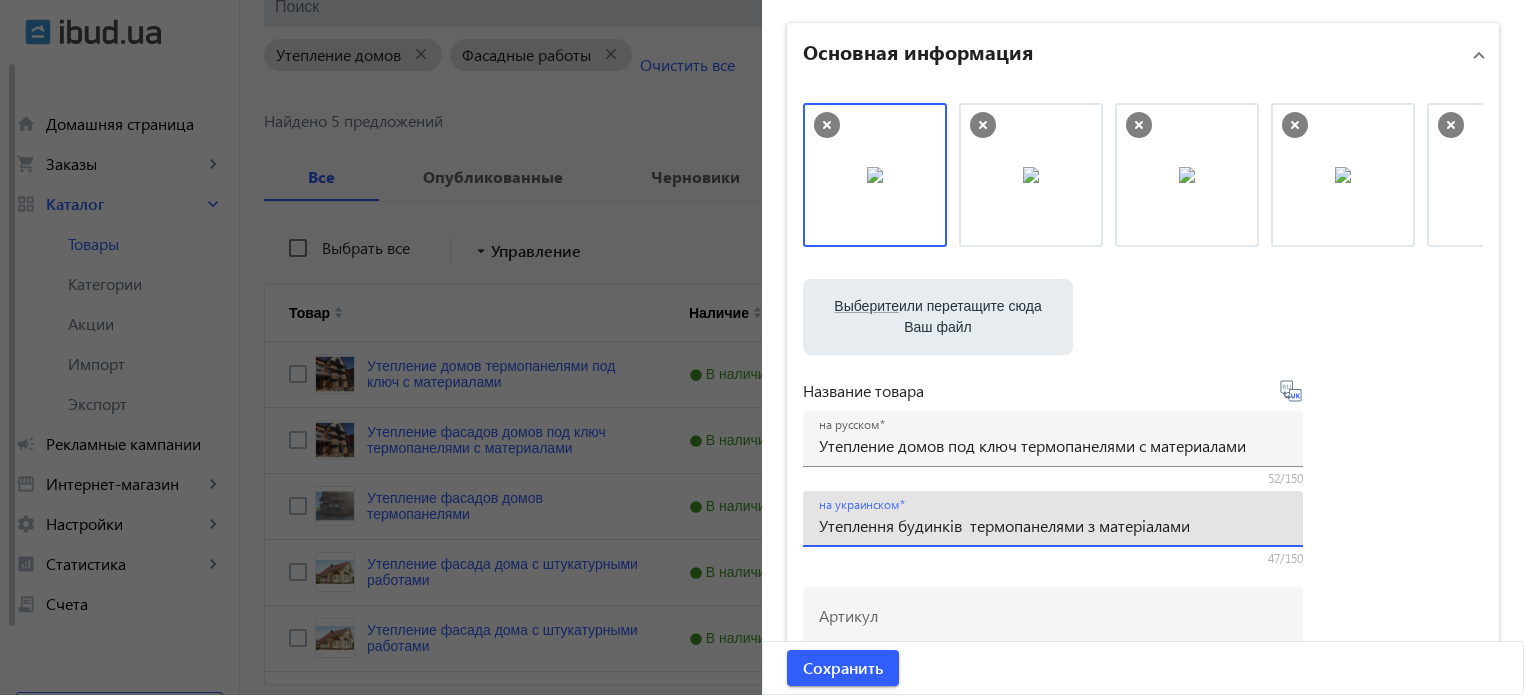 paste on "під ключ" 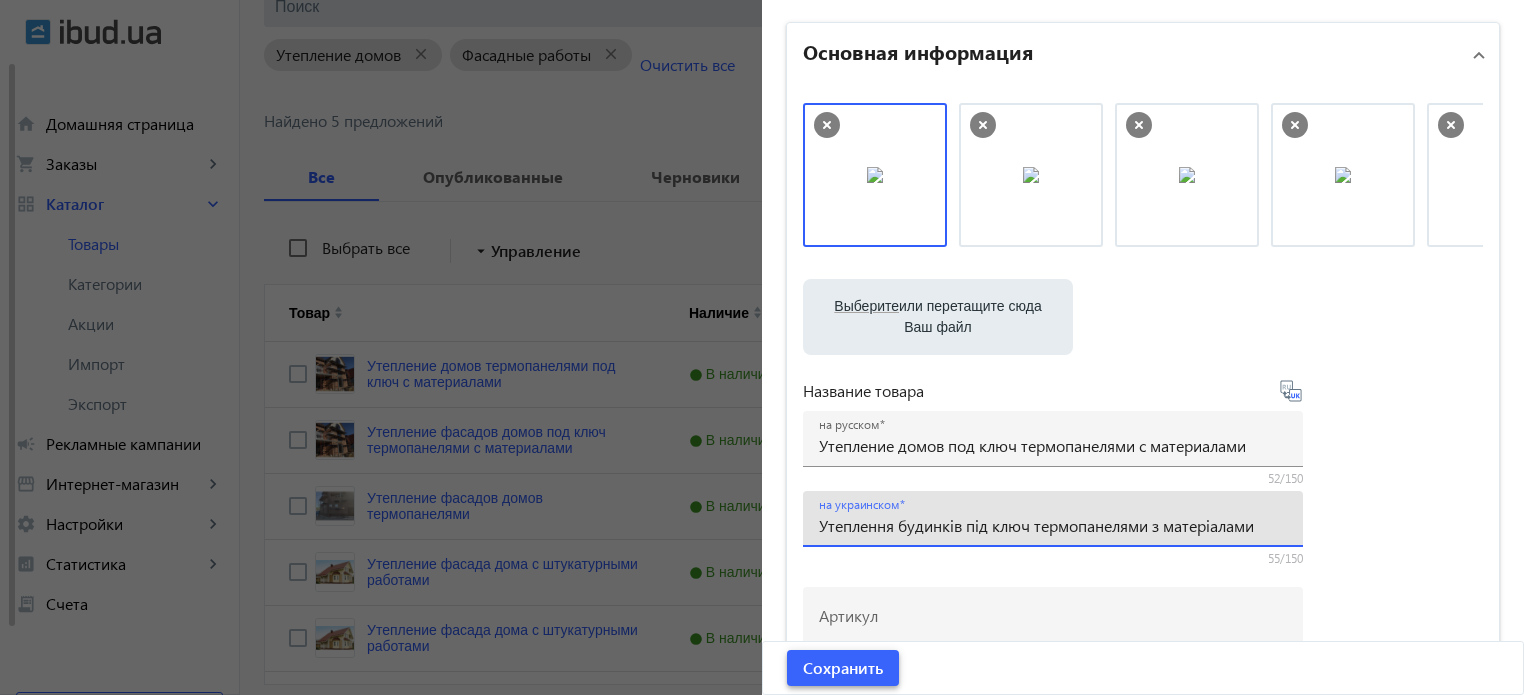 type on "Утеплення будинків під ключ термопанелями з матеріалами" 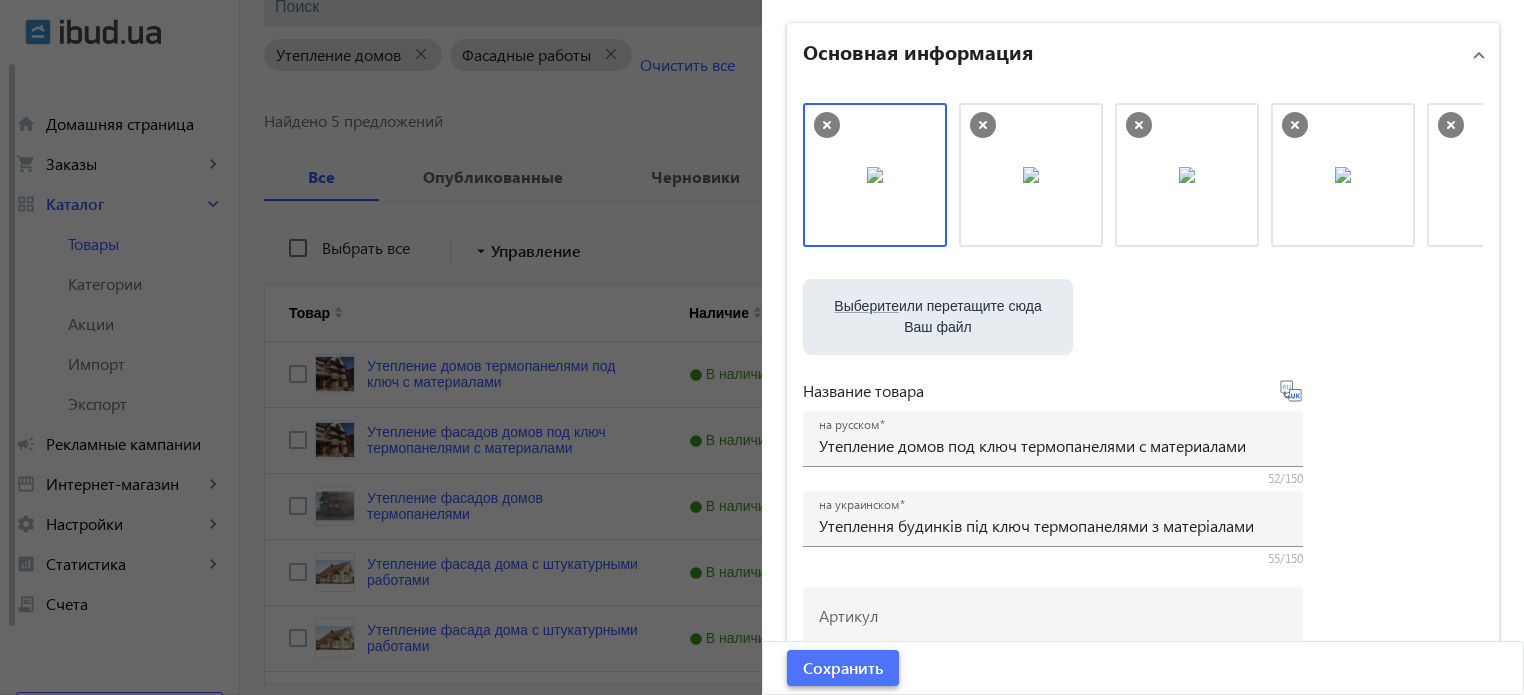click on "Сохранить" 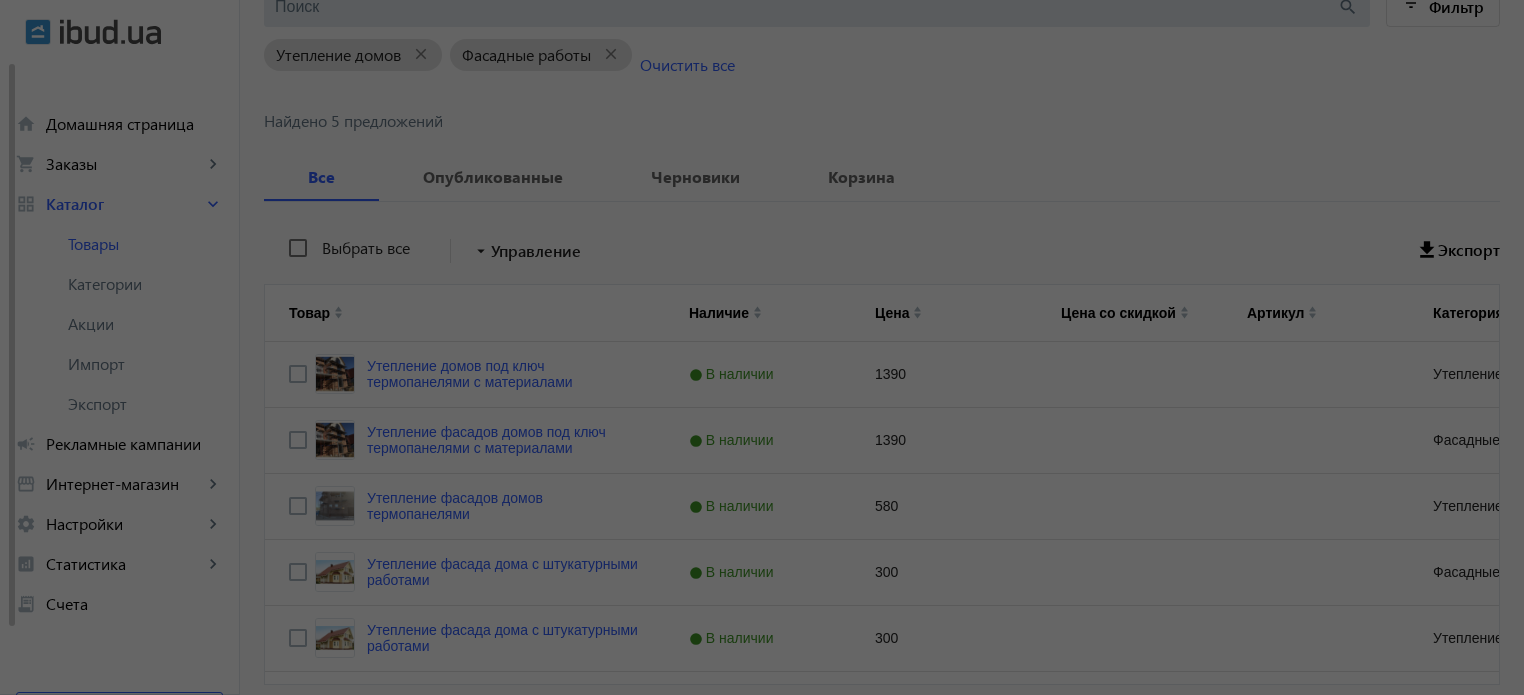 scroll, scrollTop: 0, scrollLeft: 0, axis: both 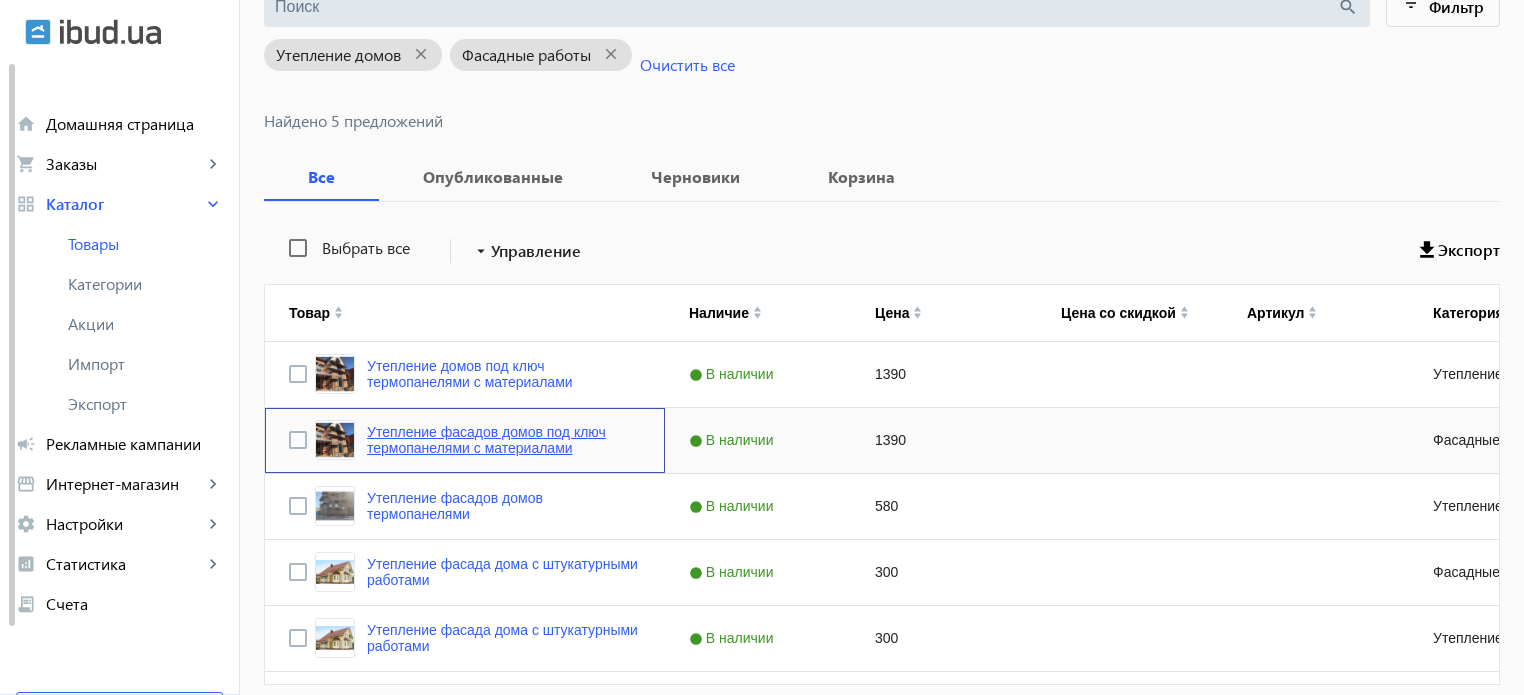 click on "Утепление фасадов домов под ключ термопанелями с материалами" 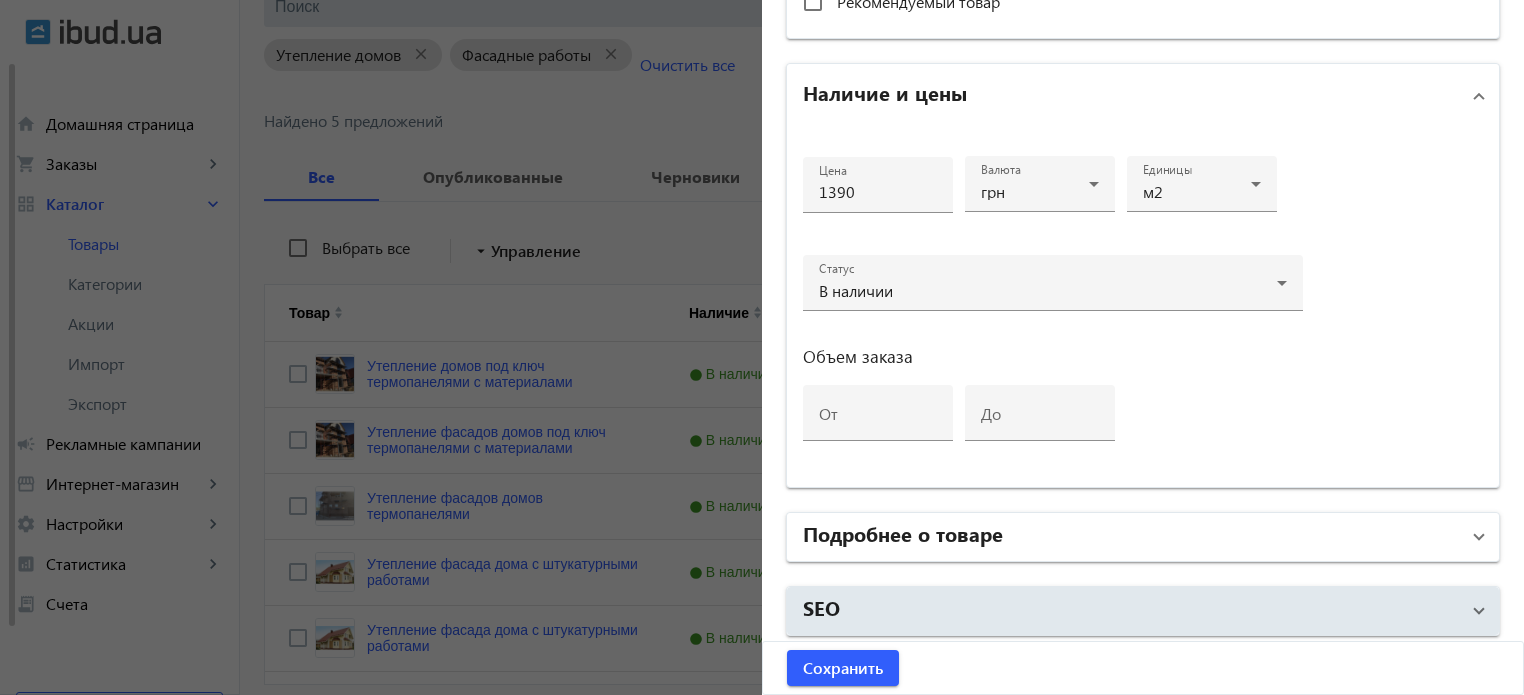 click on "Подробнее о товаре" at bounding box center [1131, 537] 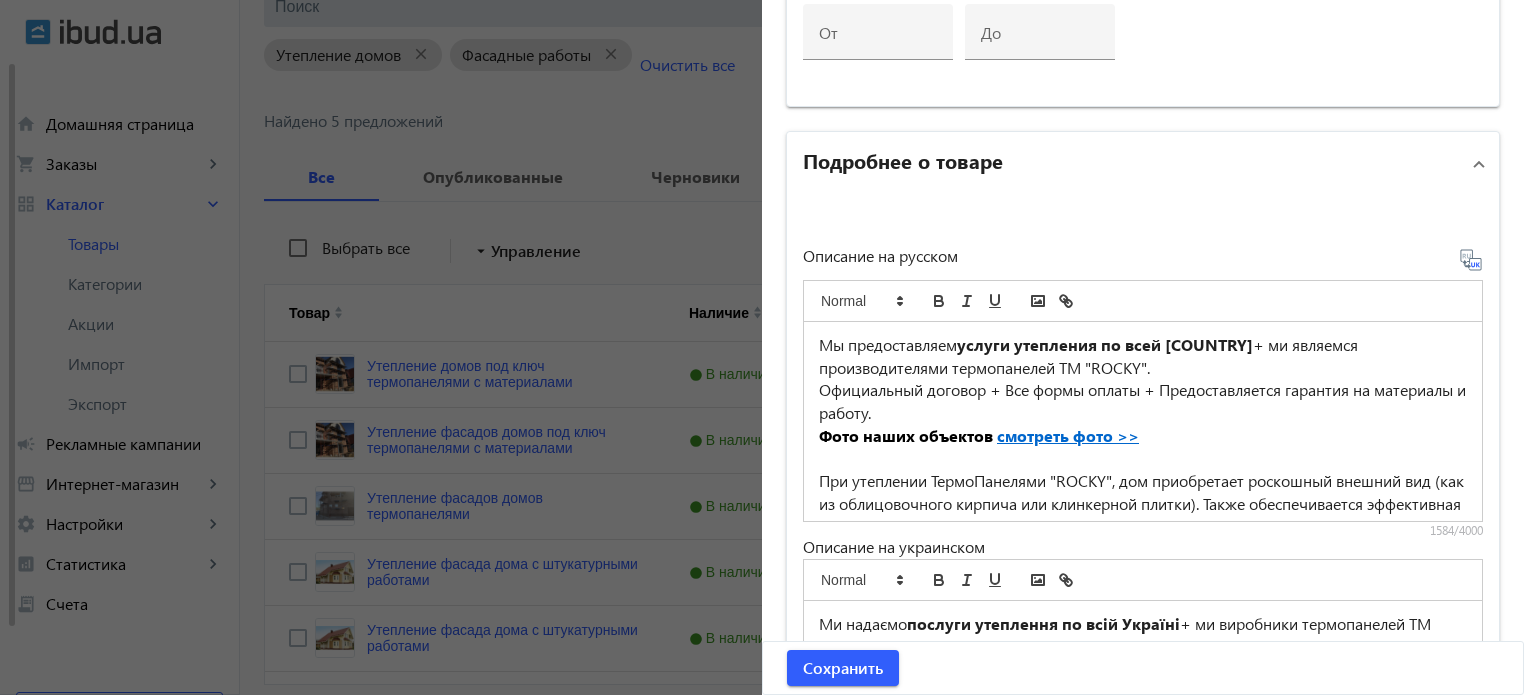 scroll, scrollTop: 1295, scrollLeft: 0, axis: vertical 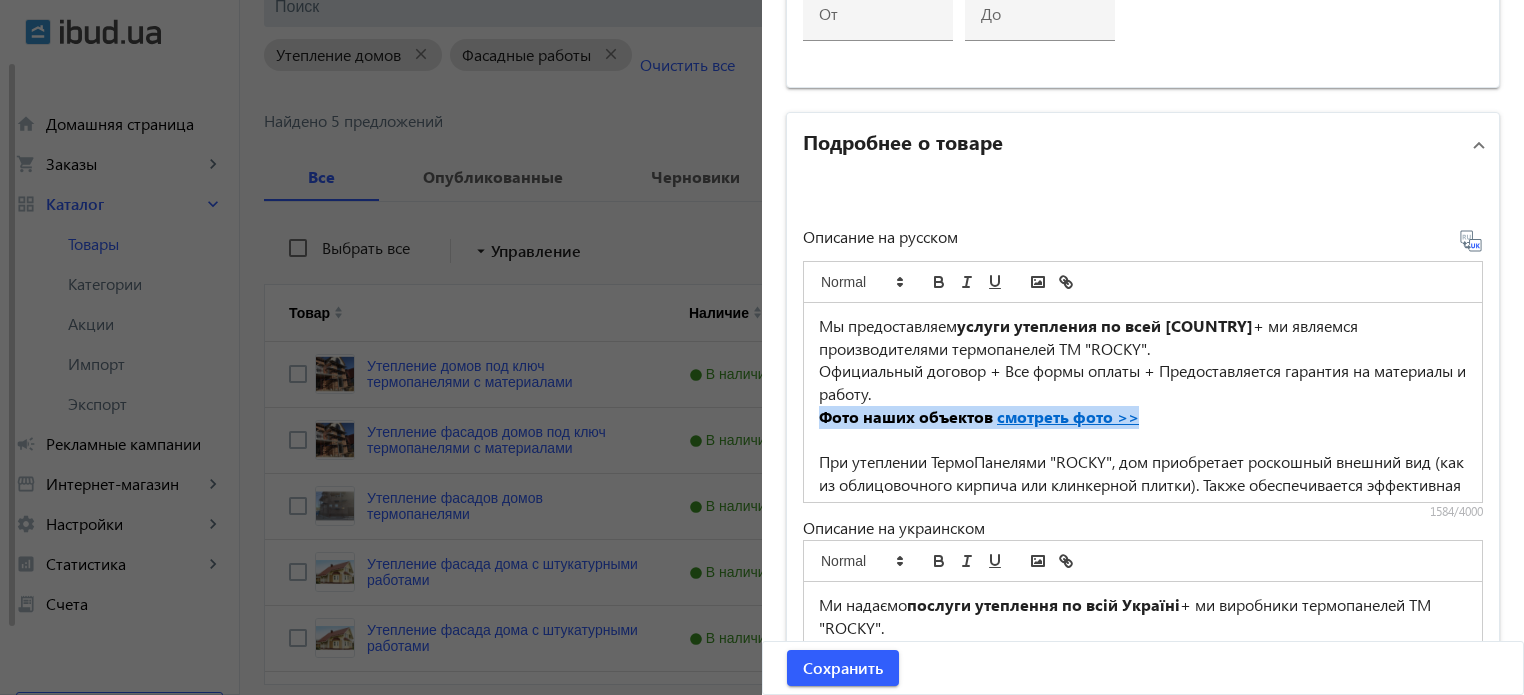drag, startPoint x: 1160, startPoint y: 415, endPoint x: 804, endPoint y: 409, distance: 356.05057 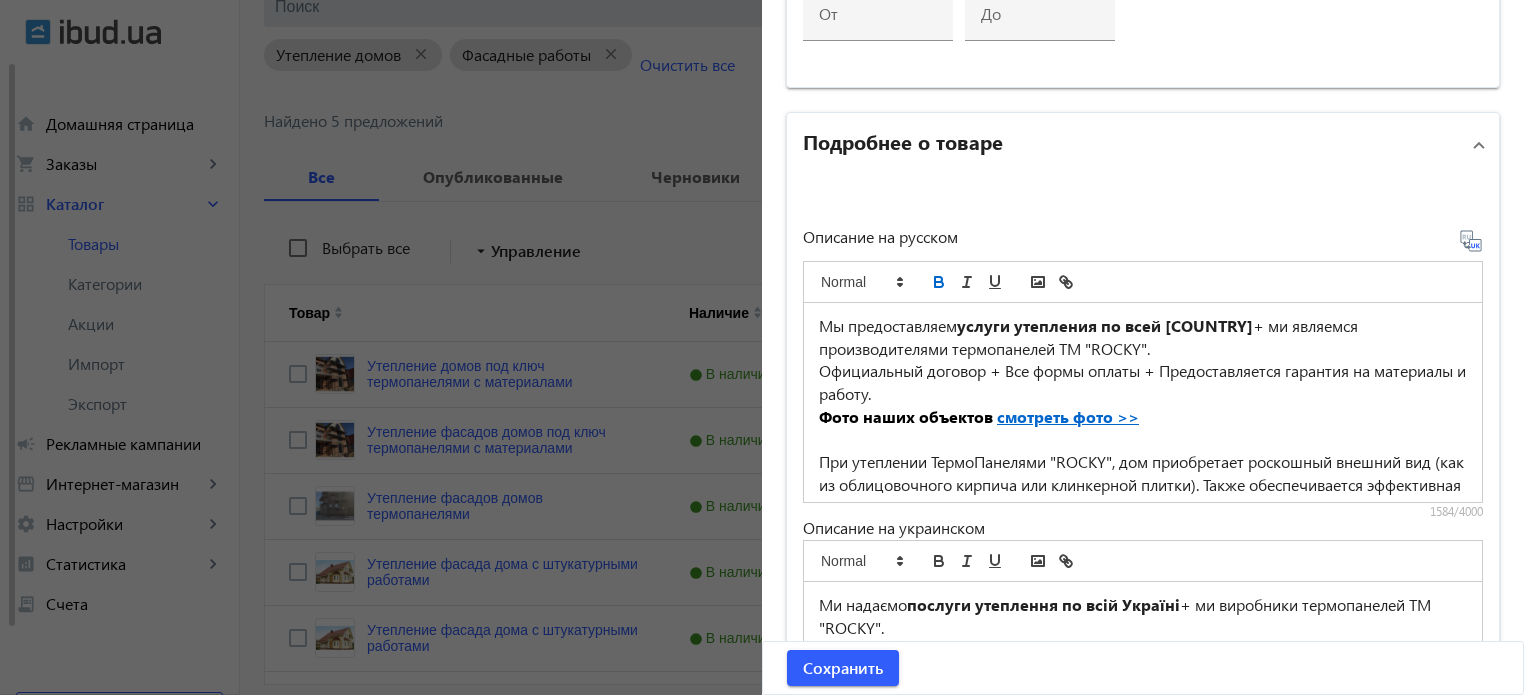click 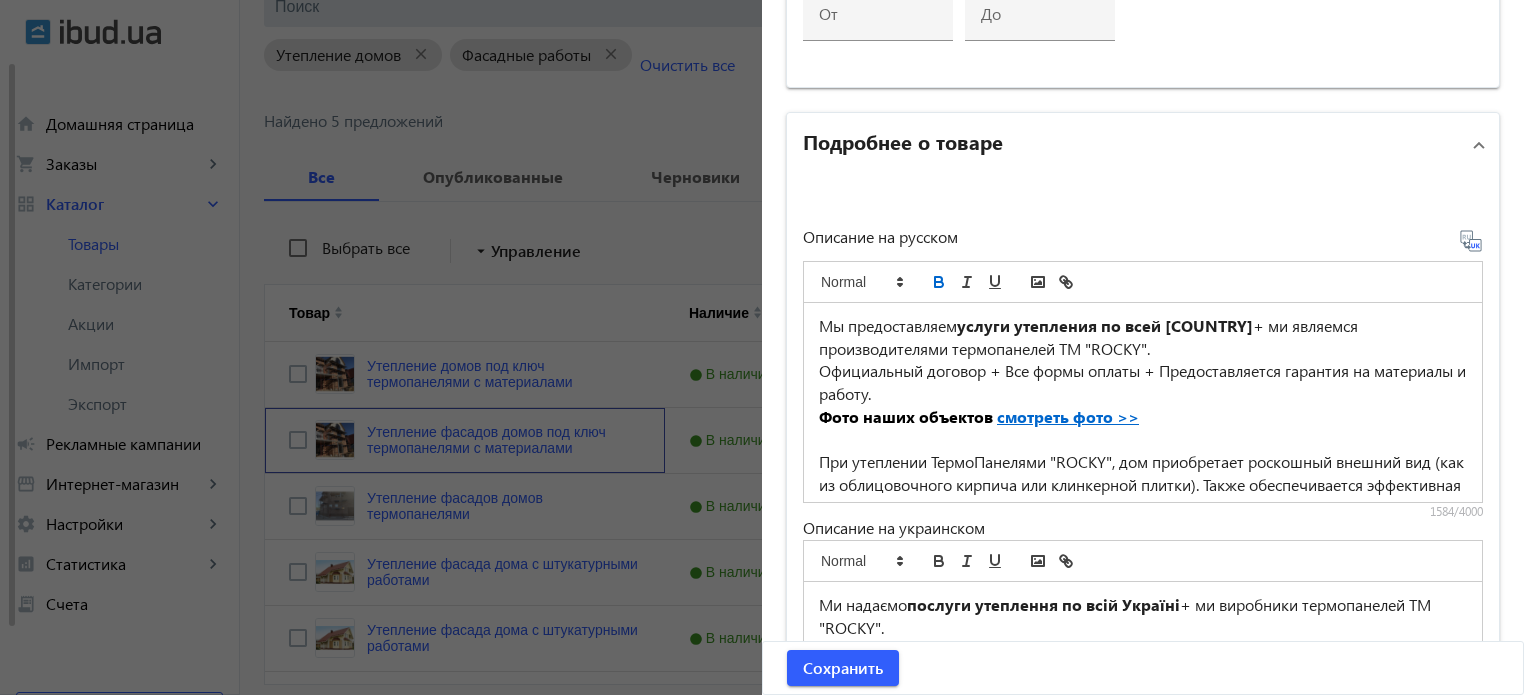 scroll, scrollTop: 0, scrollLeft: 0, axis: both 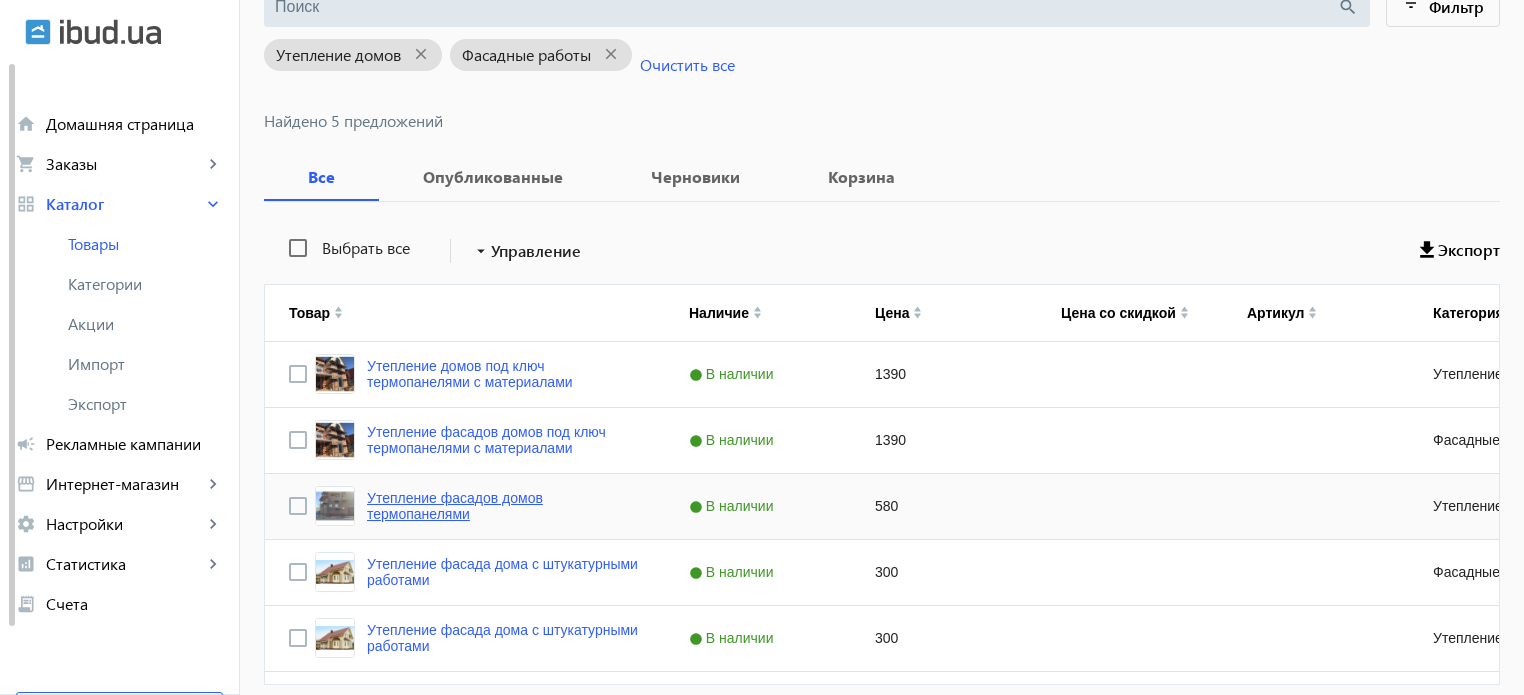 click on "Утепление фасадов домов термопанелями" 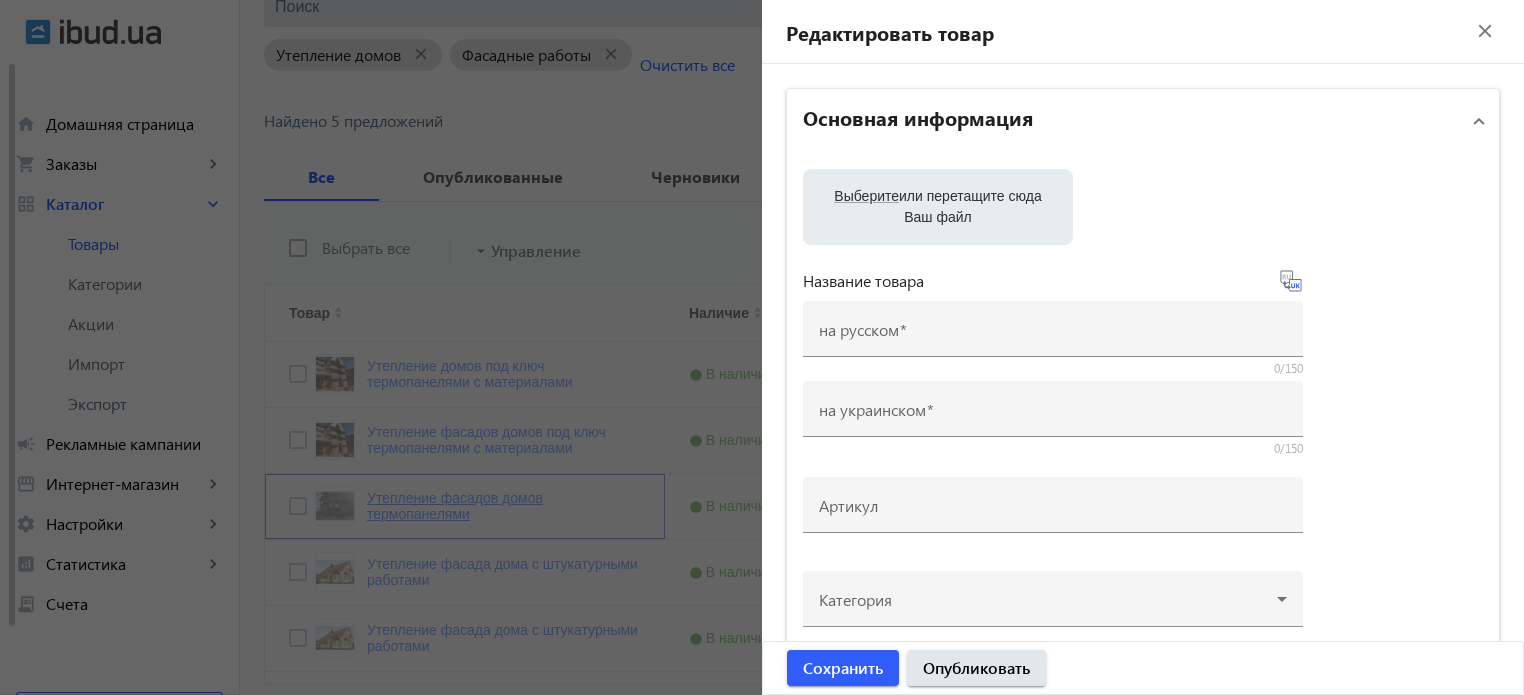 type on "Утепление фасадов домов термопанелями" 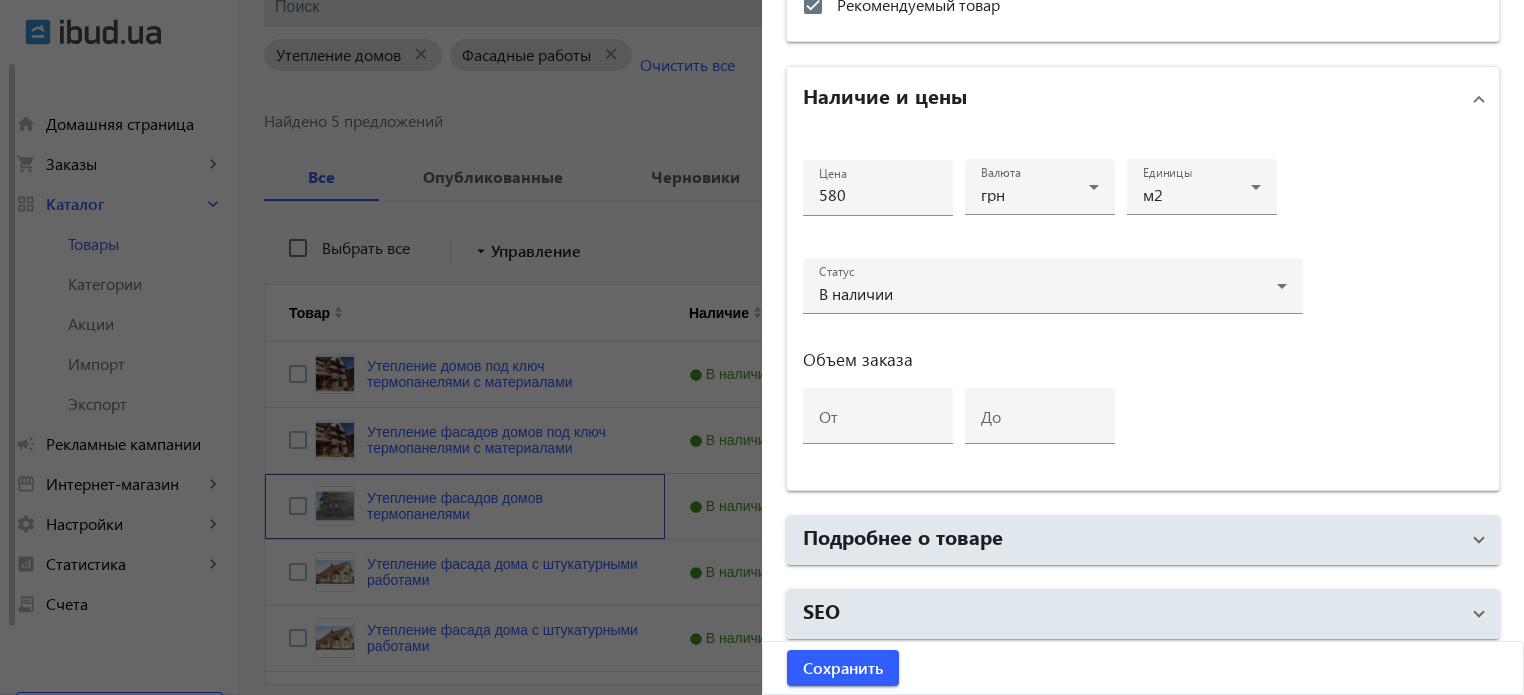 scroll, scrollTop: 895, scrollLeft: 0, axis: vertical 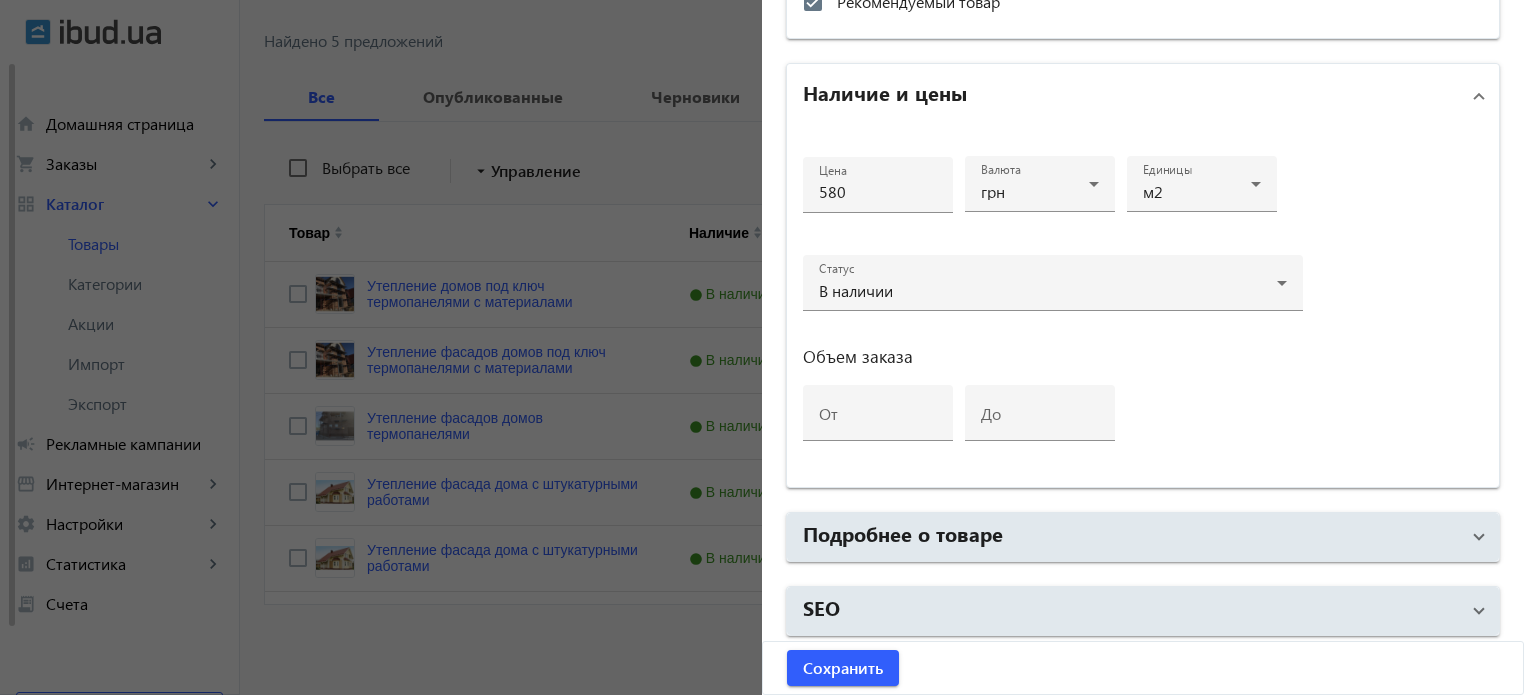 click on "Основная информация Выберите  или перетащите сюда Ваш файл 5d5ad7c80819a9696-18.jpg 5d5ad7c80819a9696-18.jpg 215 KB 5d417c5b677865065-42.jpg 5d417c5b677865065-42.jpg 239 KB 5d417c5a6f0608967-41.jpg 5d417c5a6f0608967-41.jpg 485 KB 124886442905219f947938944763064-4ef2bb2cb1.jpg 124886442905219f947938944763064-4ef2bb2cb1.jpg 736 KB 12485644290521fcbd8856041698501-df6ae8bfa8.jpg 12485644290521fcbd8856041698501-df6ae8bfa8.jpg 858 KB 1217664429fe0614688739399548852-7ec9feabbf.jpg 1217664429fe0614688739399548852-7ec9feabbf.jpg 1.3 MB 1217564429fe1e59de9766494803729-d7e08b1a10.jpg 1217564429fe1e59de9766494803729-d7e08b1a10.jpg 813 KB 117076442a102c3ceb1153557975563-ead016abd7.jpg 117076442a102c3ceb1153557975563-ead016abd7.jpg 1.3 MB 31535644290522c4707976898427298-8632a21bf3.jpg 31535644290522c4707976898427298-8632a21bf3.jpg 1.5 MB 117066442a1052b53c8406453678556-a7ee567455.JPG 117066442a1052b53c8406453678556-a7ee567455.JPG 1.5 MB Название товара" 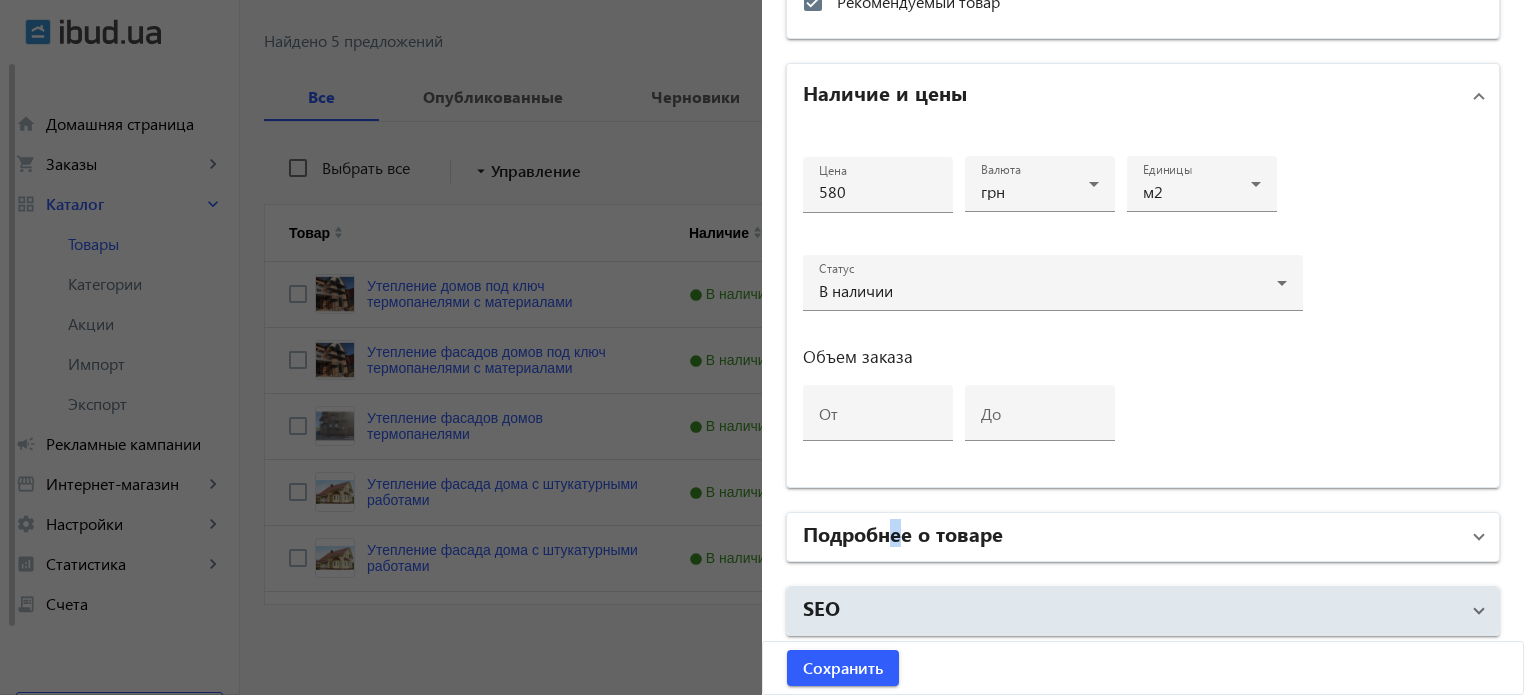 click on "Подробнее о товаре" at bounding box center [903, 533] 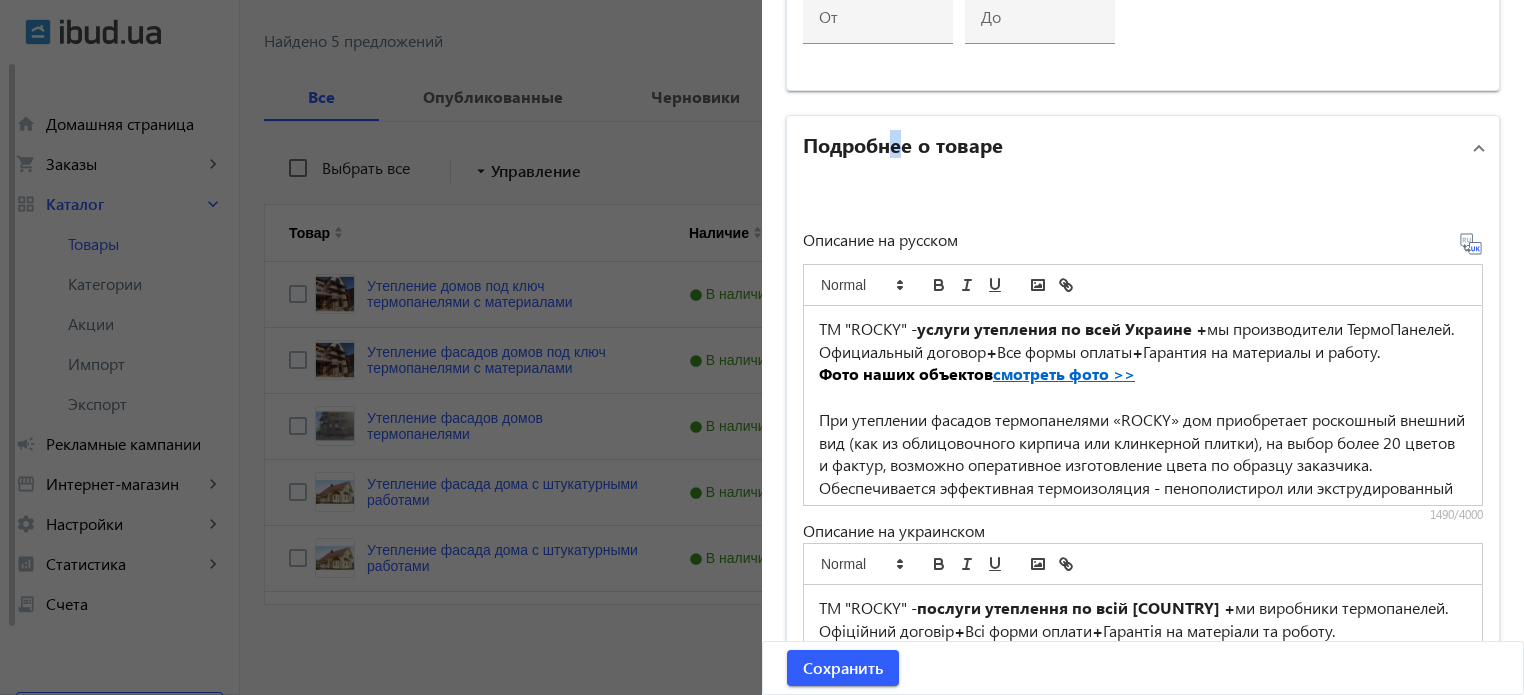 scroll, scrollTop: 1295, scrollLeft: 0, axis: vertical 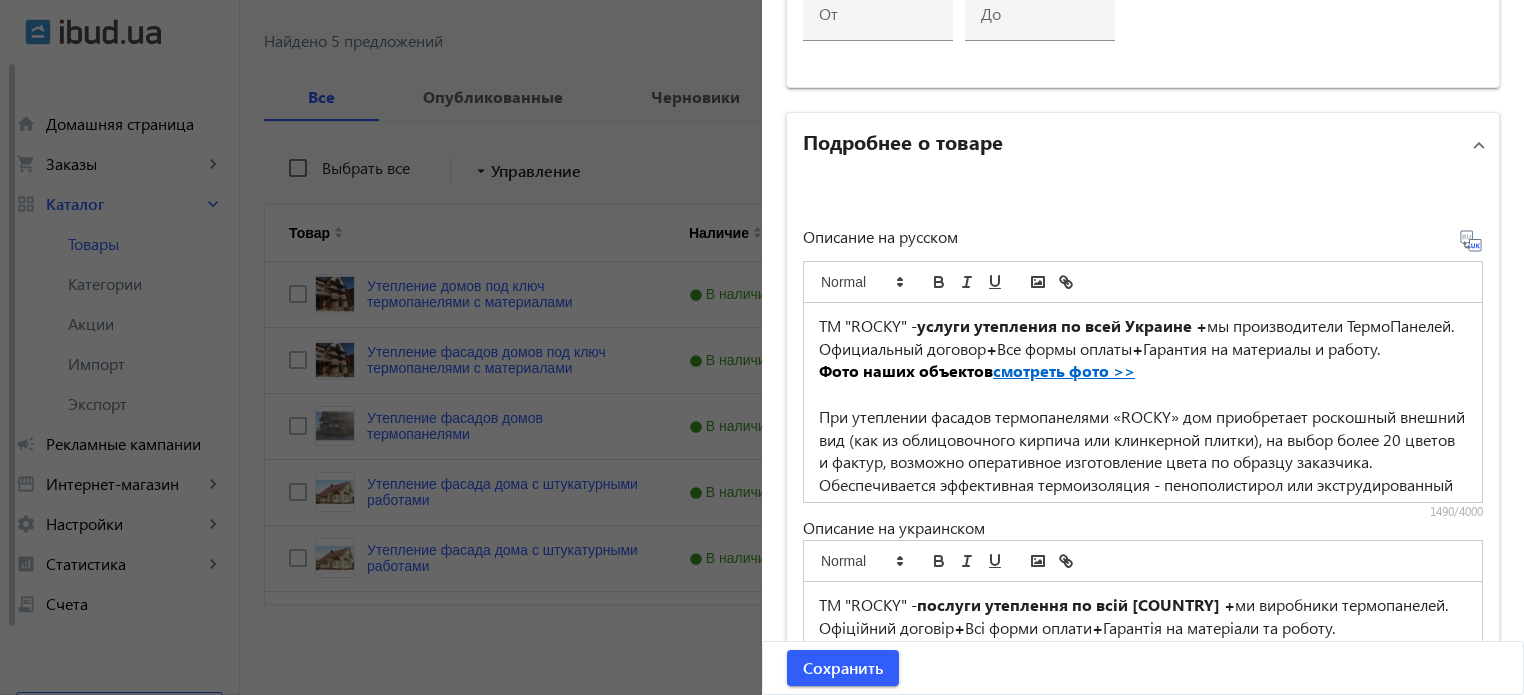 drag, startPoint x: 732, startPoint y: 475, endPoint x: 720, endPoint y: 463, distance: 16.970562 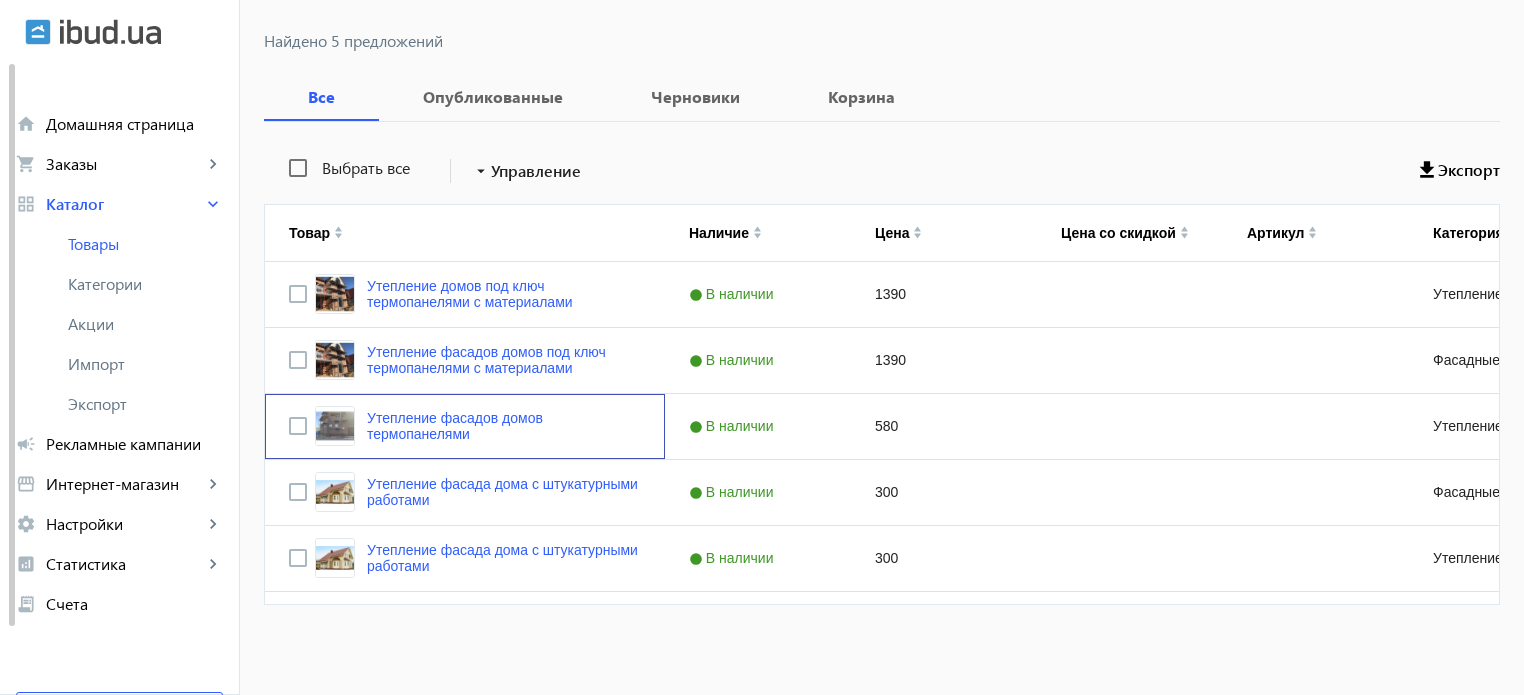 scroll, scrollTop: 0, scrollLeft: 0, axis: both 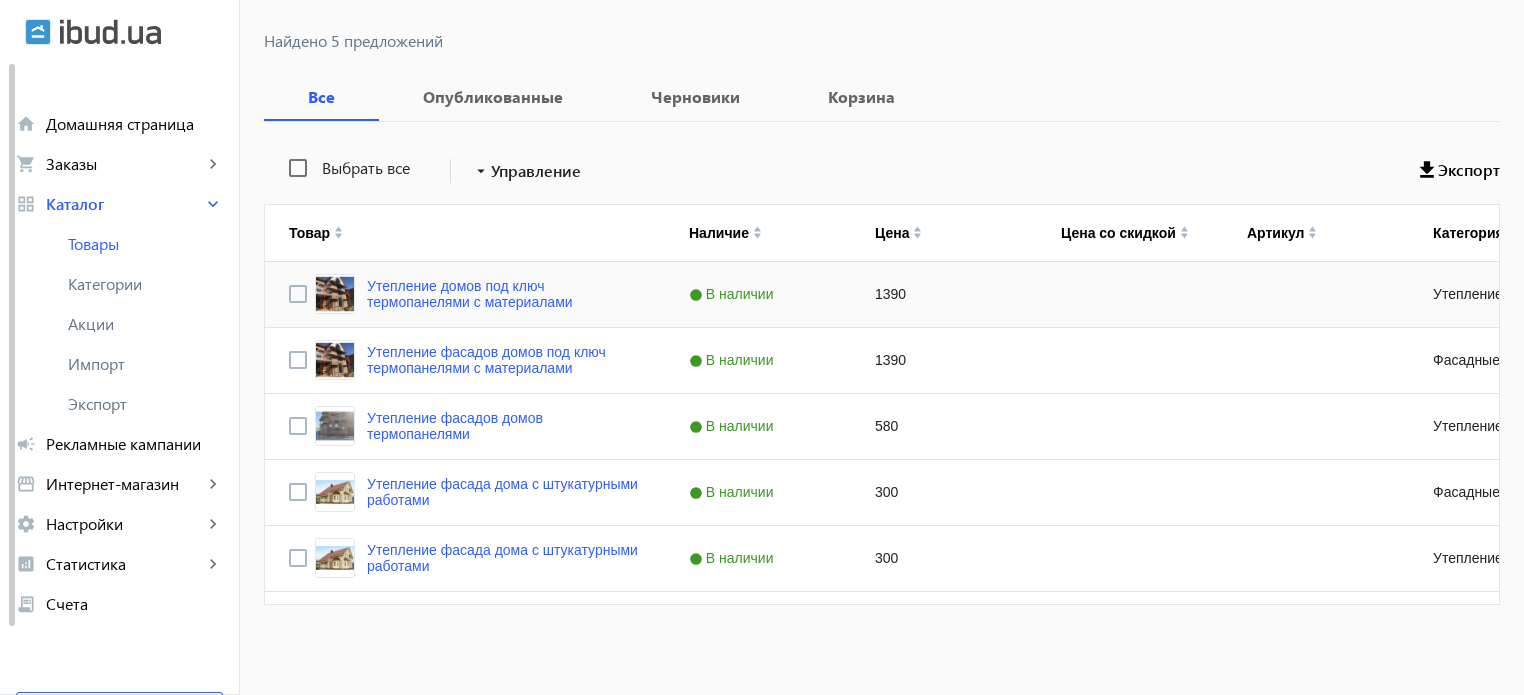 click on "Утепление домов под ключ термопанелями с материалами" 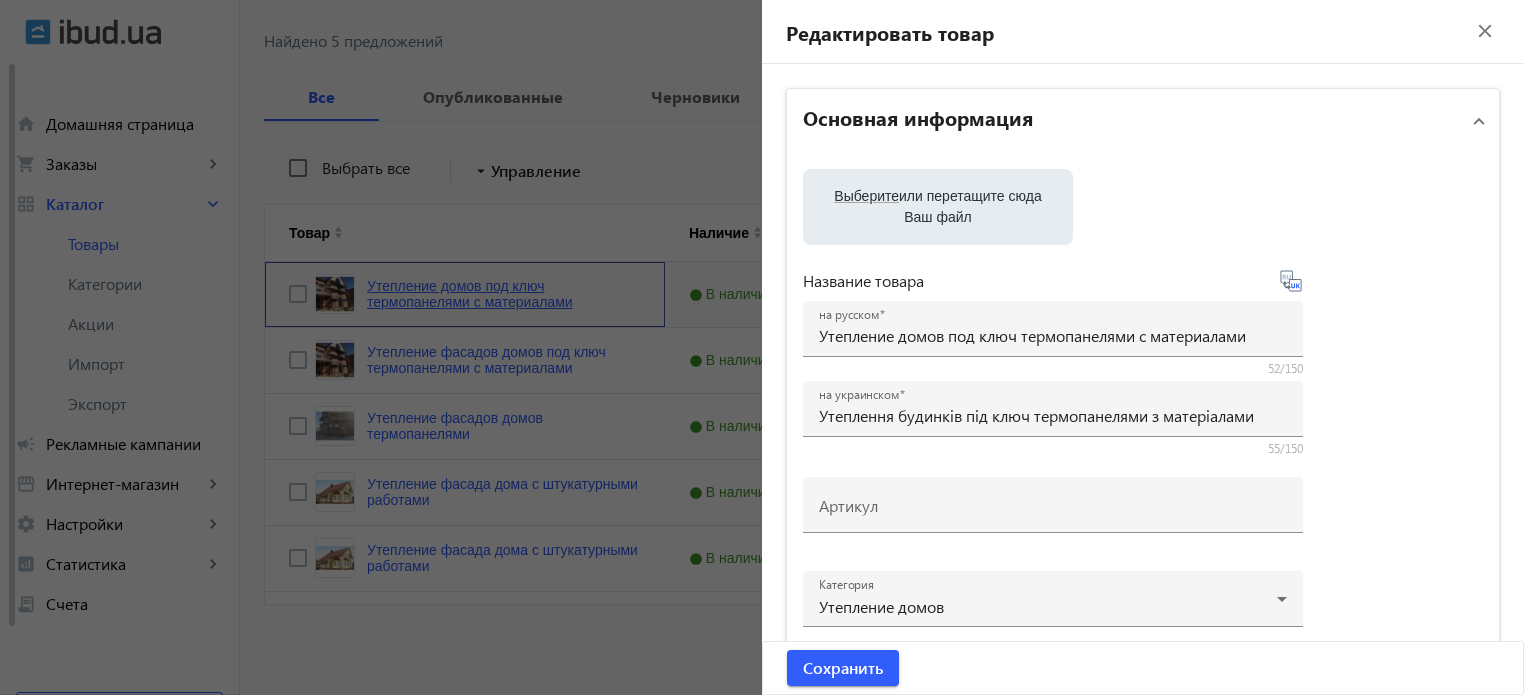 click on "arrow_back Товары 72  /5000 товаров  Продлить  Добавить товар  search filter_list Фильтр  Утепление домов  close  Фасадные работы  close  Очистить все  Найдено 5 предложений Все Опубликованные Черновики Корзина Выбрать все arrow_drop_down  Управление   Экспорт
Товар
Наличие
Цена" 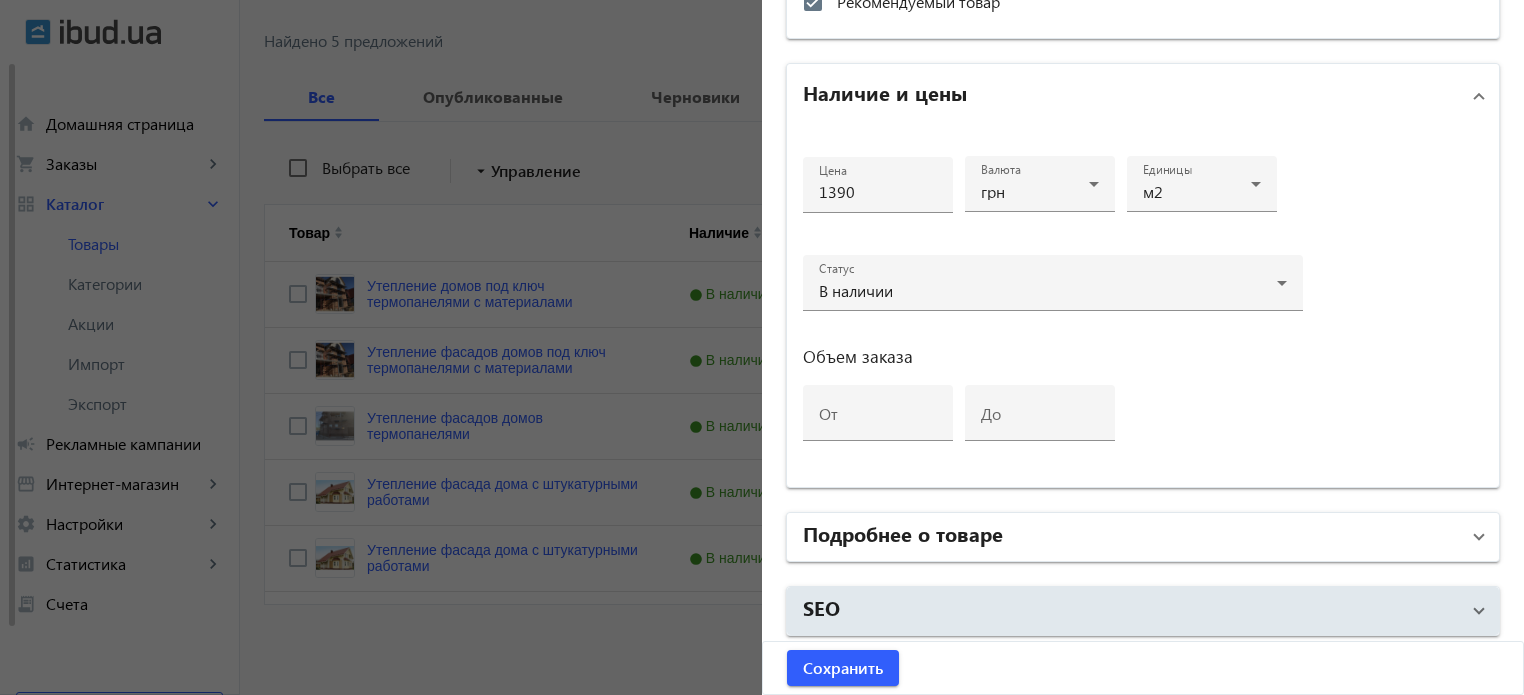click on "Подробнее о товаре" at bounding box center [1131, 537] 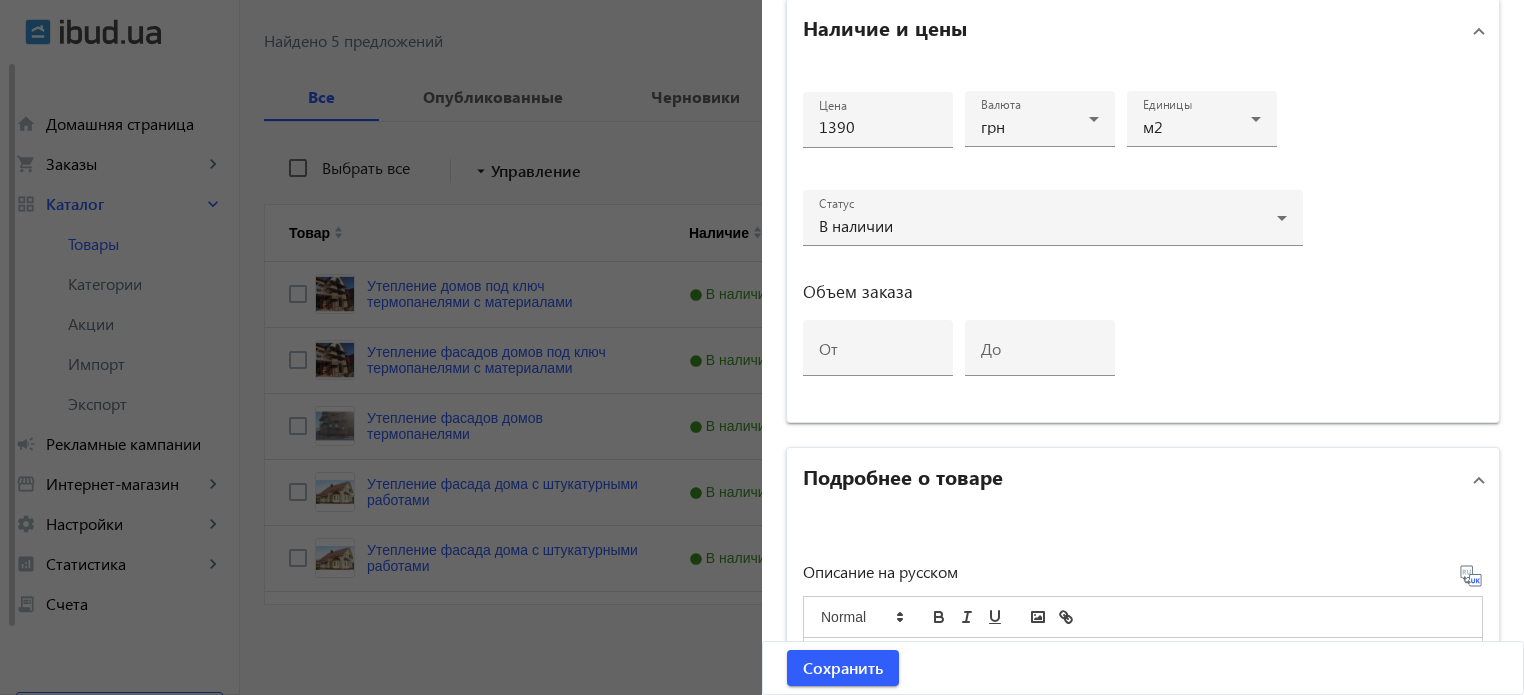 scroll, scrollTop: 1128, scrollLeft: 0, axis: vertical 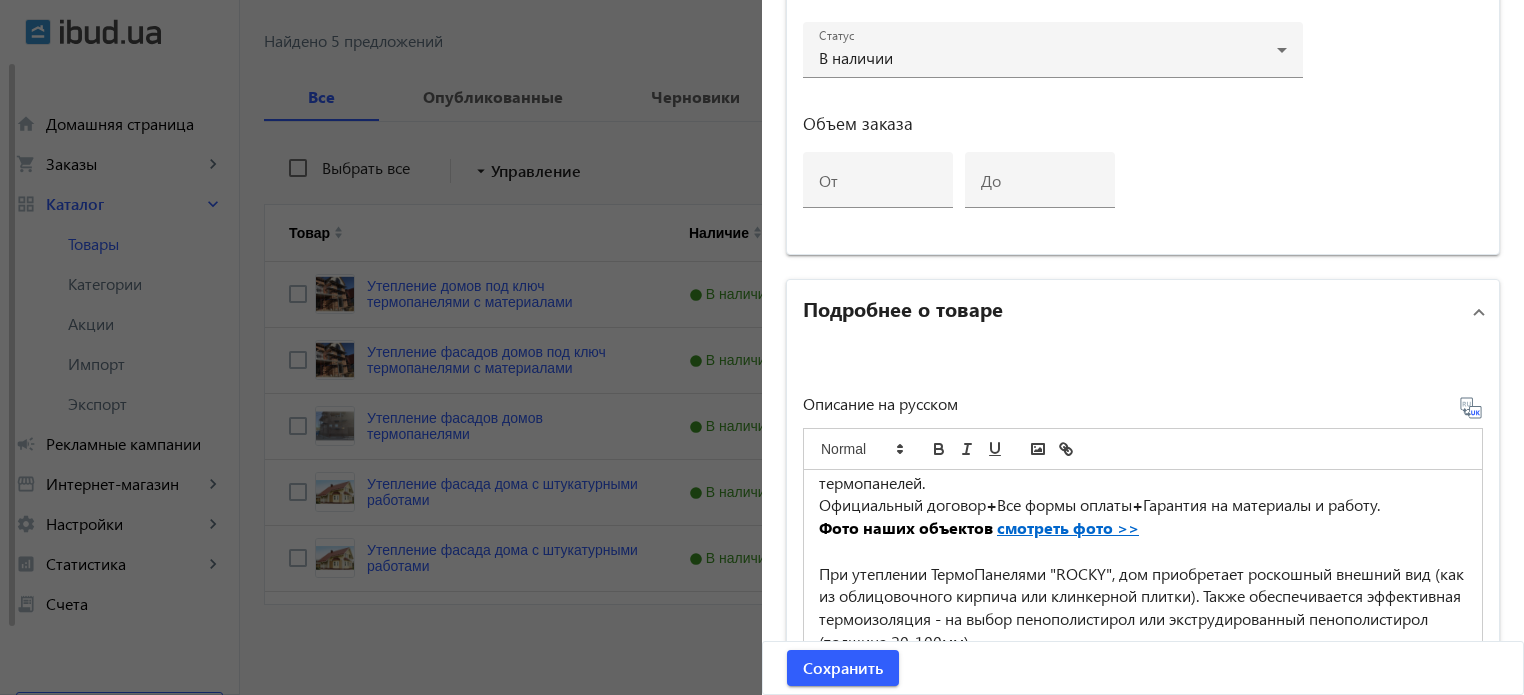 click 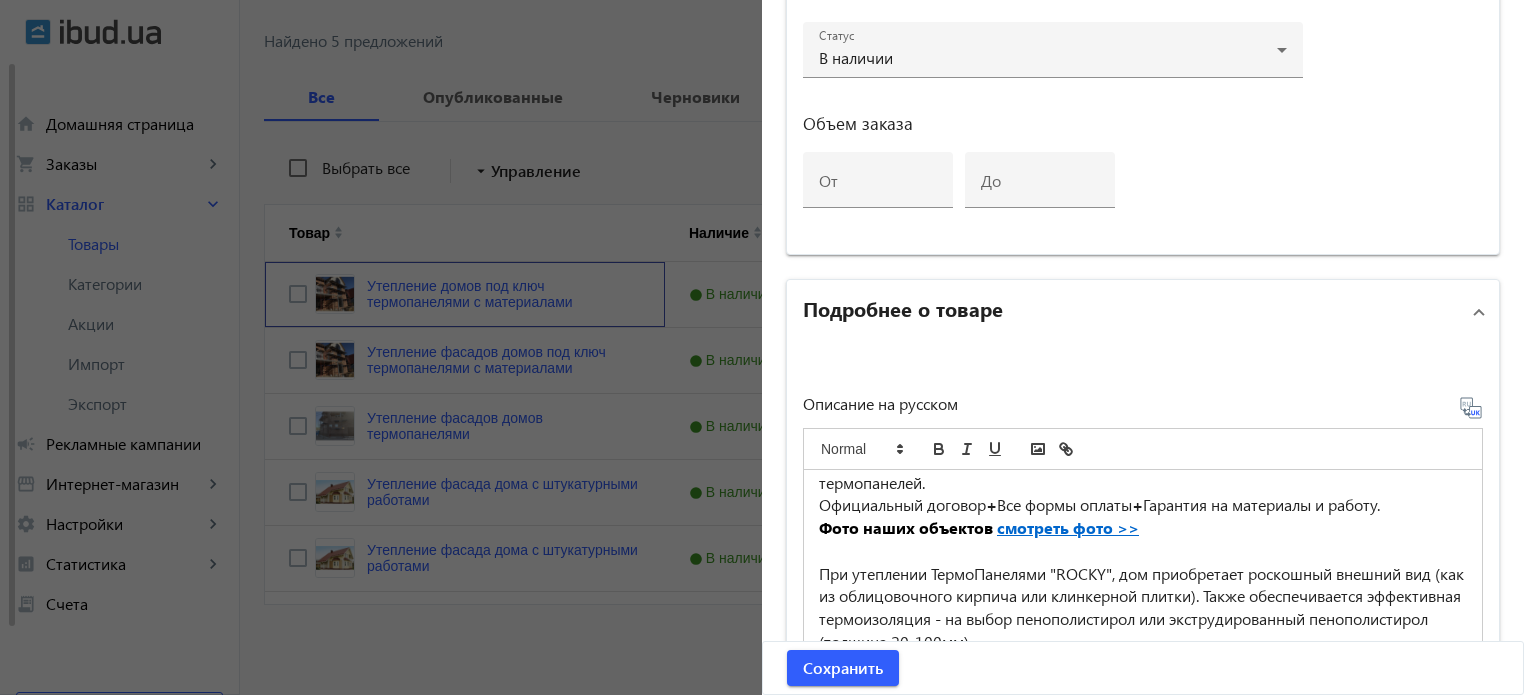 scroll, scrollTop: 0, scrollLeft: 0, axis: both 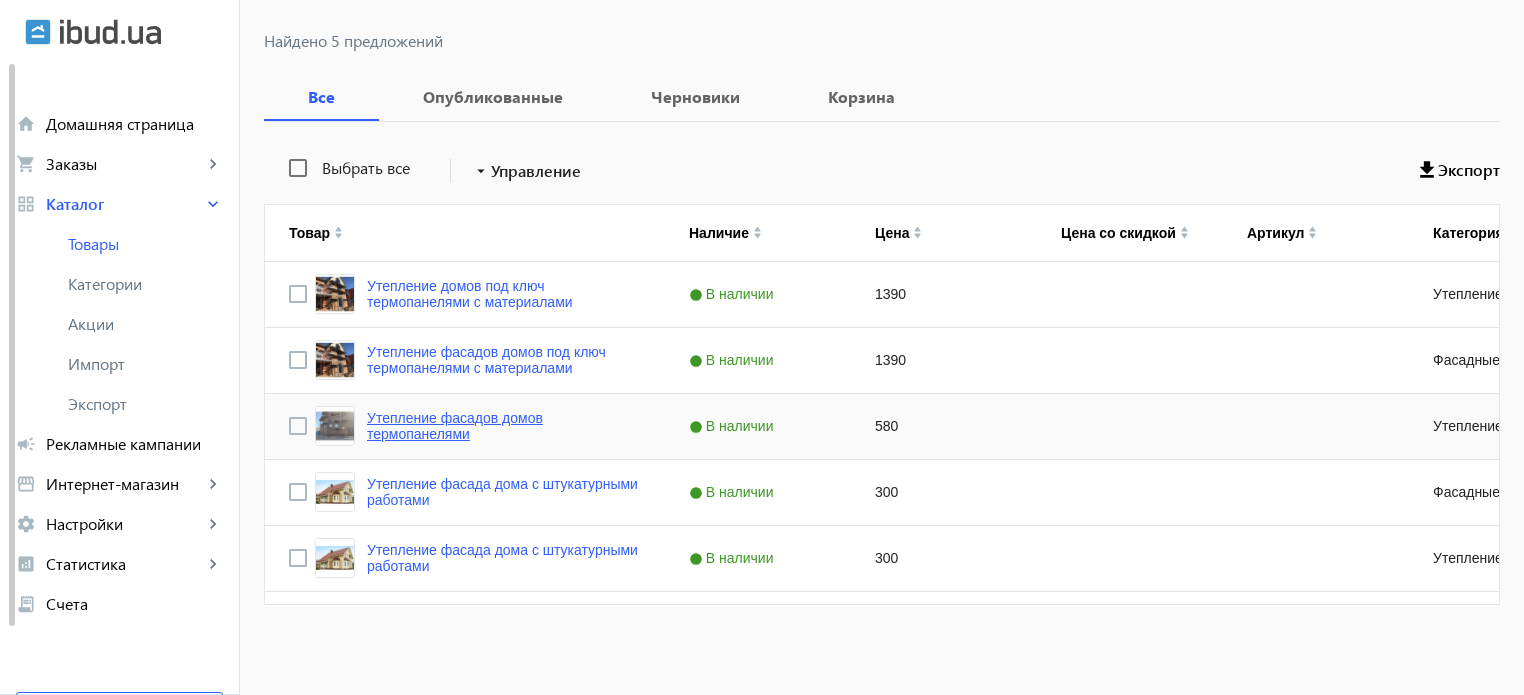 click on "Утепление фасадов домов термопанелями" 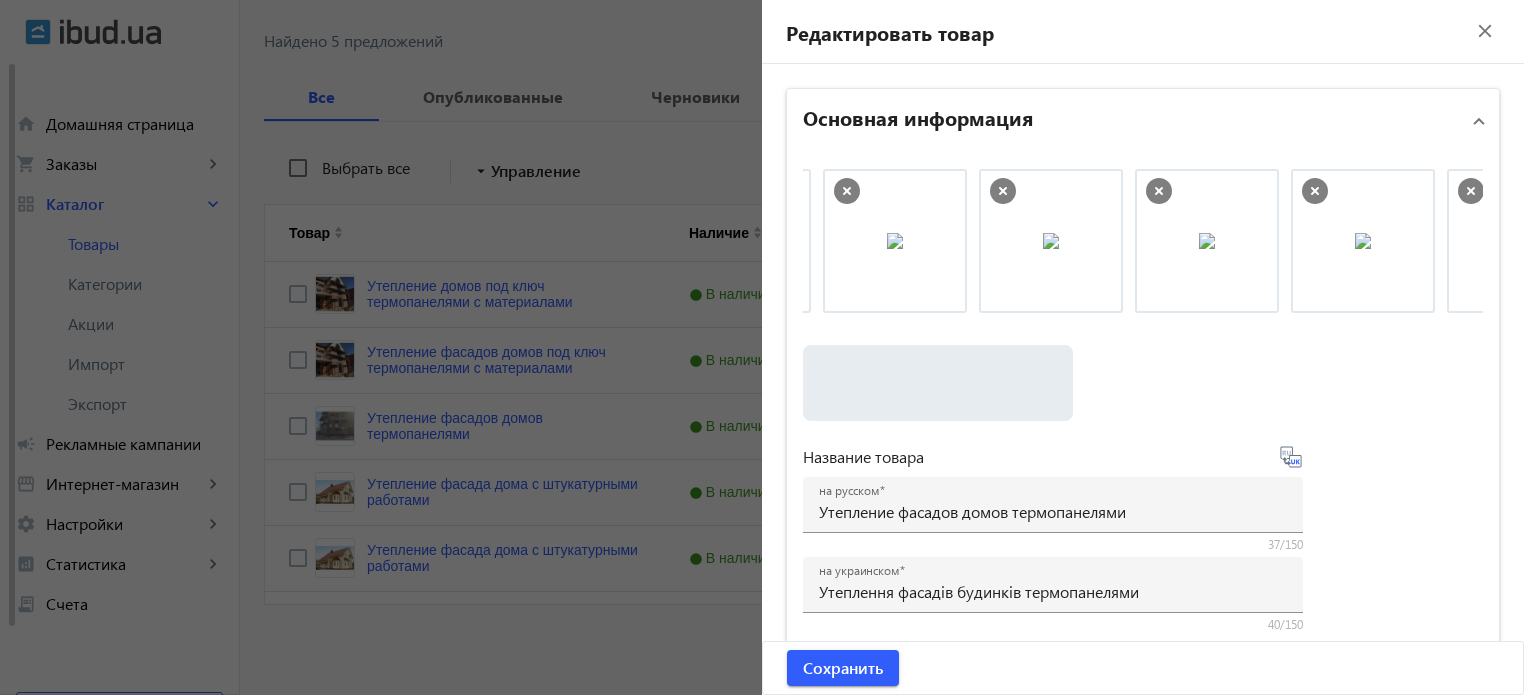 scroll, scrollTop: 0, scrollLeft: 283, axis: horizontal 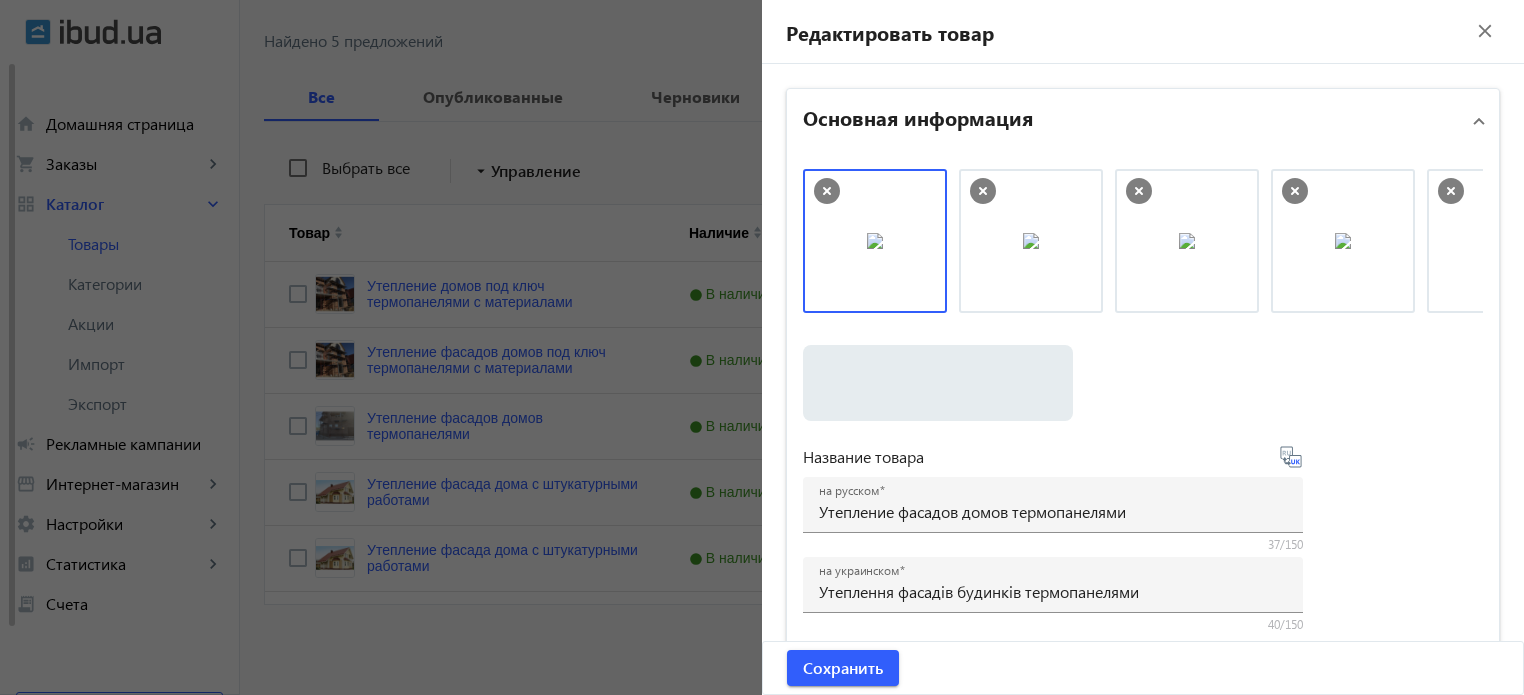 click 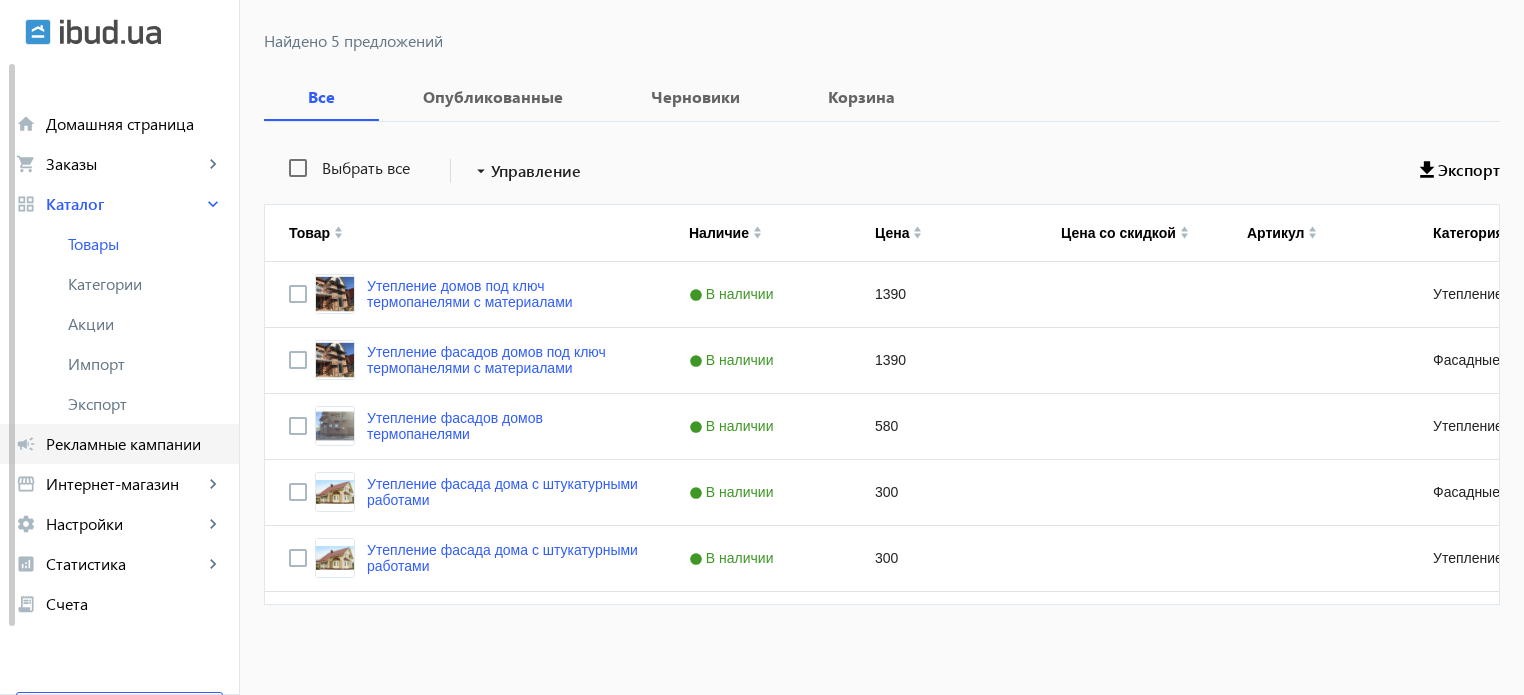 click on "Рекламные кампании" 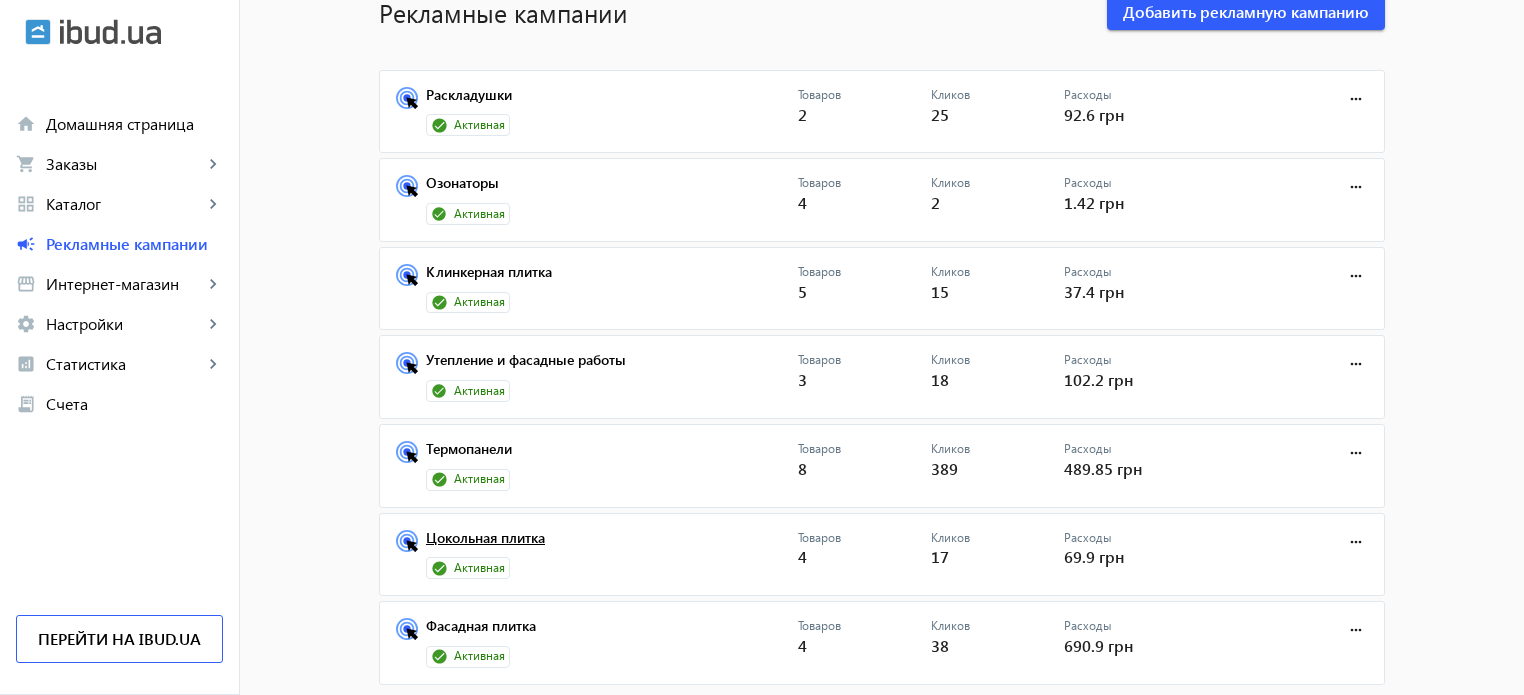 scroll, scrollTop: 133, scrollLeft: 0, axis: vertical 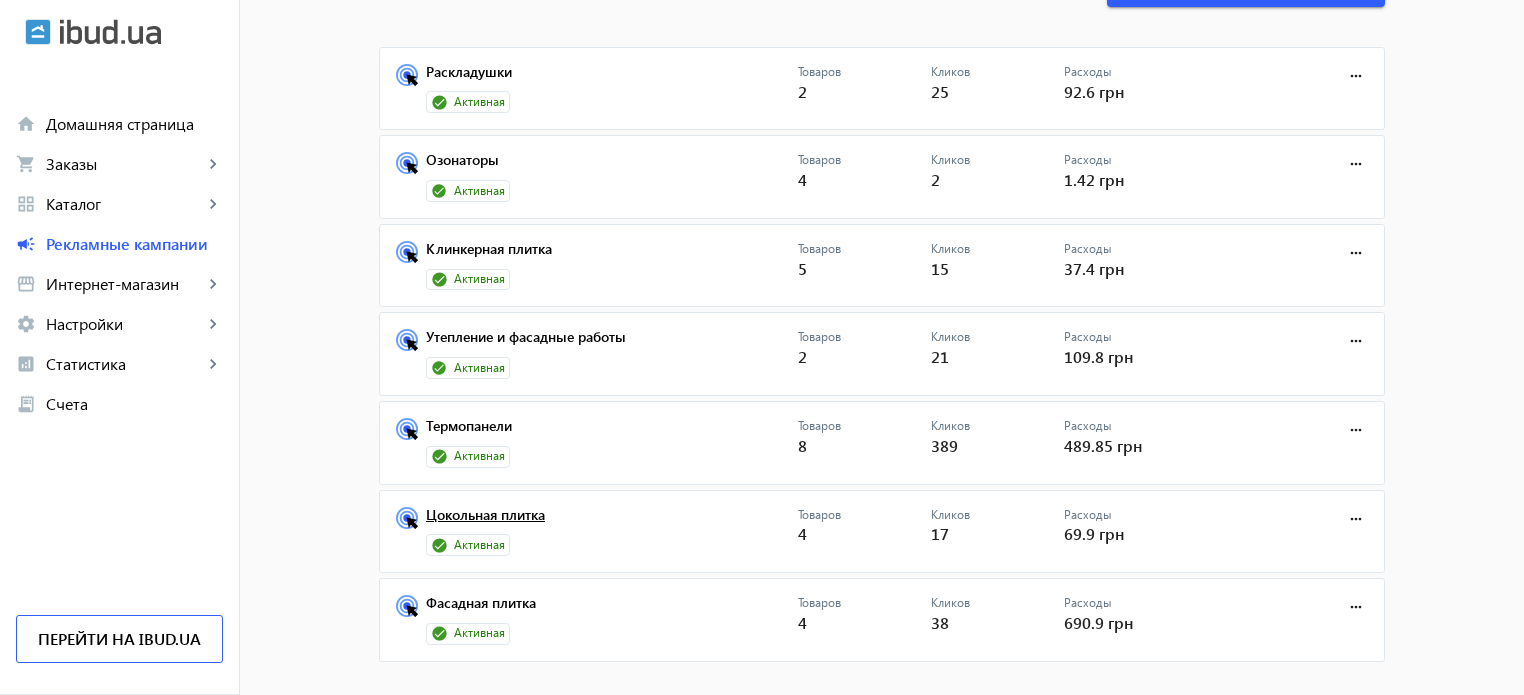 click on "Цокольная плитка" at bounding box center [612, 521] 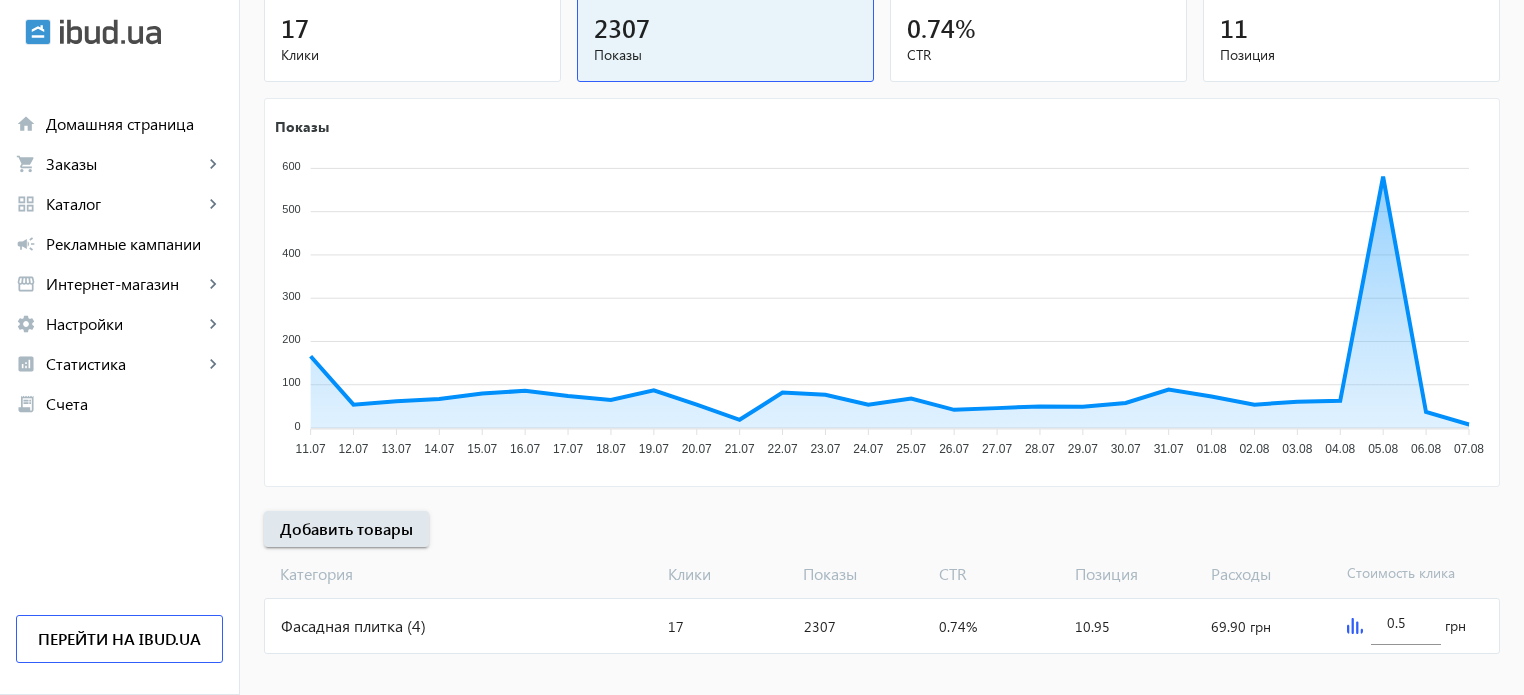 scroll, scrollTop: 271, scrollLeft: 0, axis: vertical 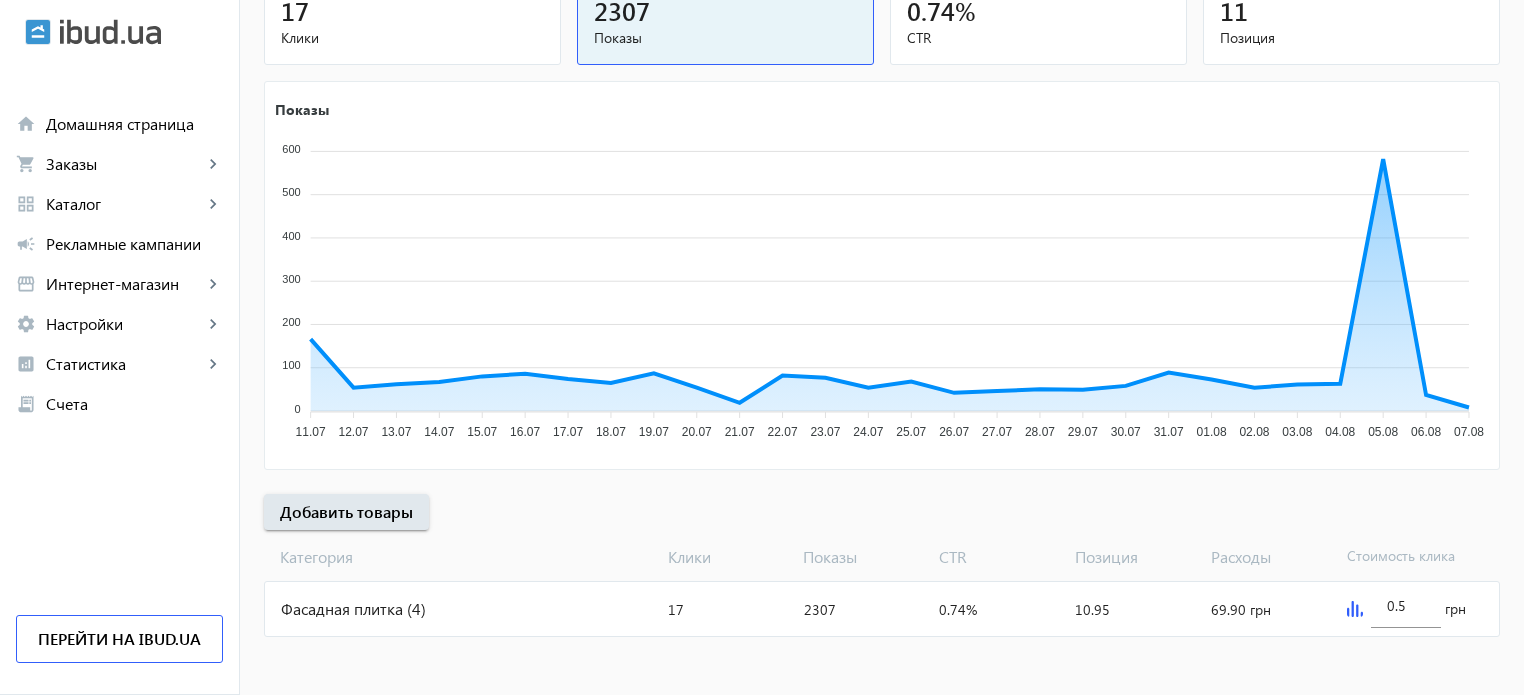 click on "Фасадная плитка (4)" 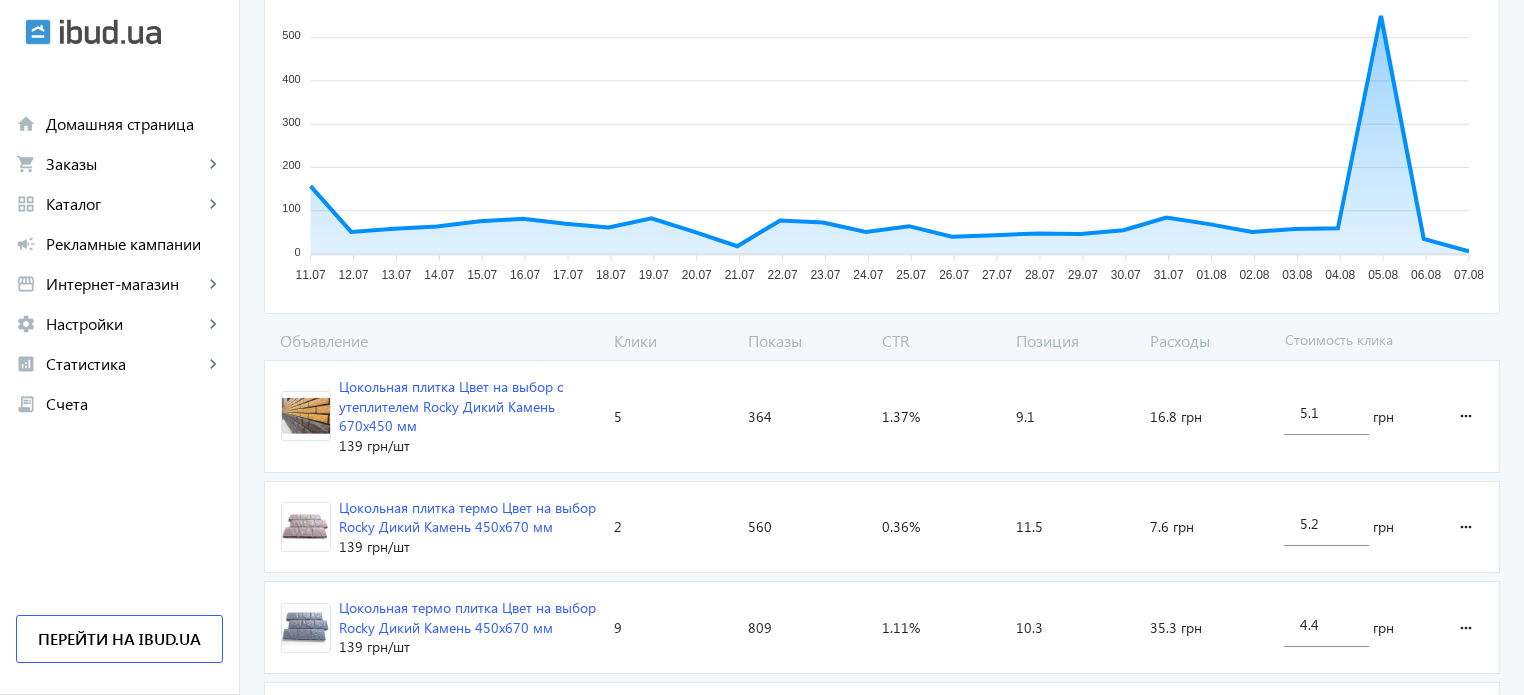scroll, scrollTop: 560, scrollLeft: 0, axis: vertical 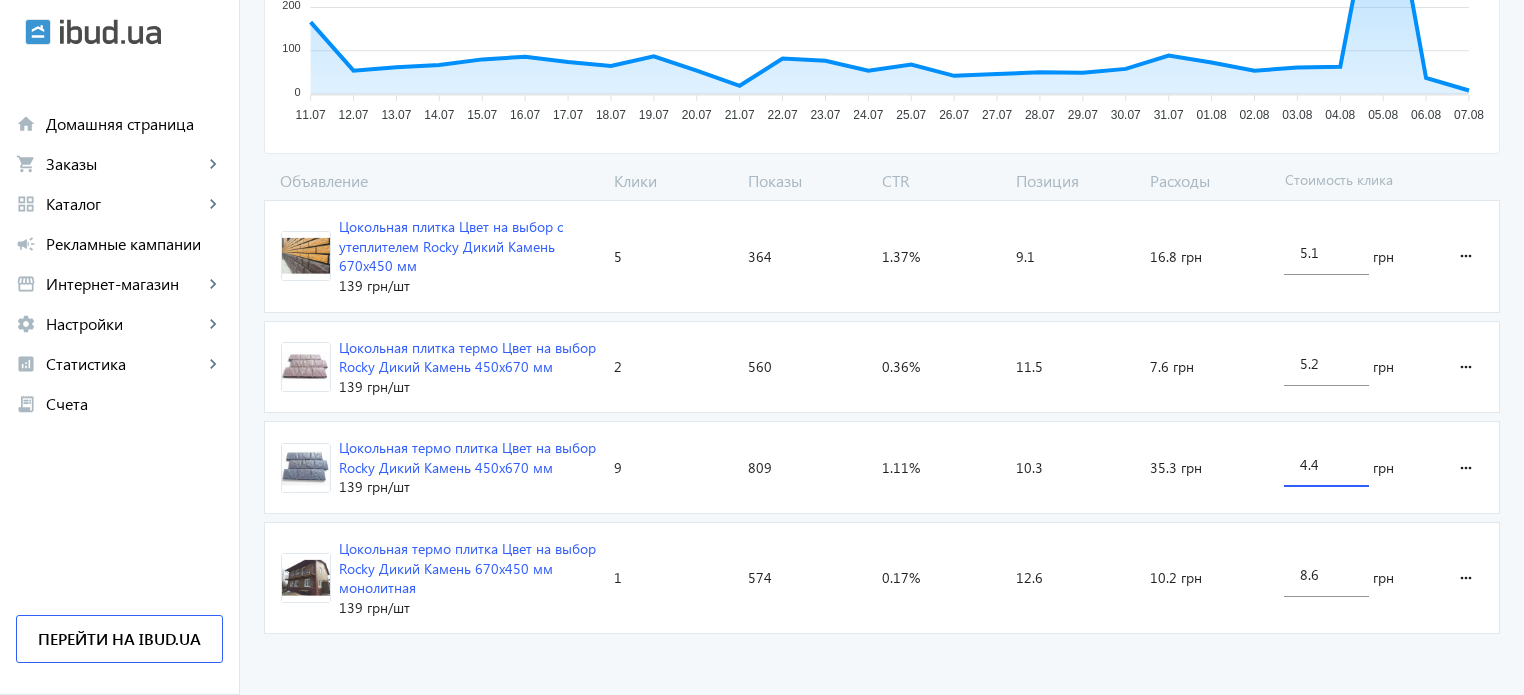 drag, startPoint x: 1328, startPoint y: 471, endPoint x: 1307, endPoint y: 460, distance: 23.70654 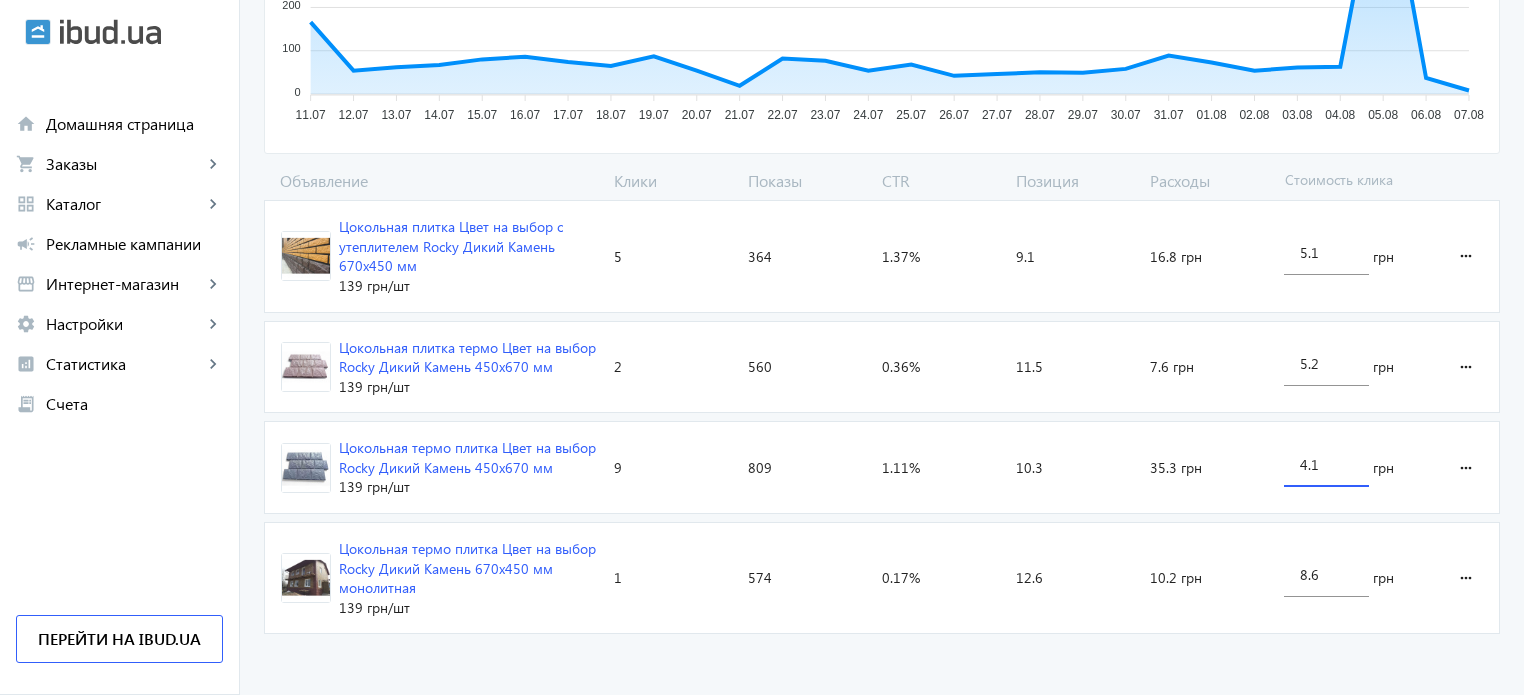 click on "arrow_back Каталоги рекламной кампании Фасадная плитка 17 Клики 2307 Показы 0.74 % CTR 11 Позиция Показы 600 600 500 500 400 400 300 300 200 200 100 100 0 0 11.07 11.07 12.07 12.07 13.07 13.07 14.07 14.07 15.07 15.07 16.07 16.07 17.07 17.07 18.07 18.07 19.07 19.07 20.07 20.07 21.07 21.07 22.07 22.07 23.07 23.07 24.07 24.07 25.07 25.07 26.07 26.07 27.07 27.07 28.07 28.07 29.07 29.07 30.07 30.07 31.07 31.07 01.08 01.08 02.08 02.08 03.08 03.08 04.08 04.08 05.08 05.08 06.08 06.08 07.08 07.08 21.07 Показы:  19 21.07 Объявление Клики Показы CTR Позиция Расходы Стоимость клика Цокольная плитка Цвет на выбор с утеплителем Rocky Дикий Камень 670x450 мм 139 грн /шт Клики:  5 Показы:  364 CTR:  1.37% Позиция:  9.1 Расходы:  16.8 грн 5.1 грн more_horiz 139 грн /шт Клики:  2 Показы:  560 CTR:  0.36% 11.5" 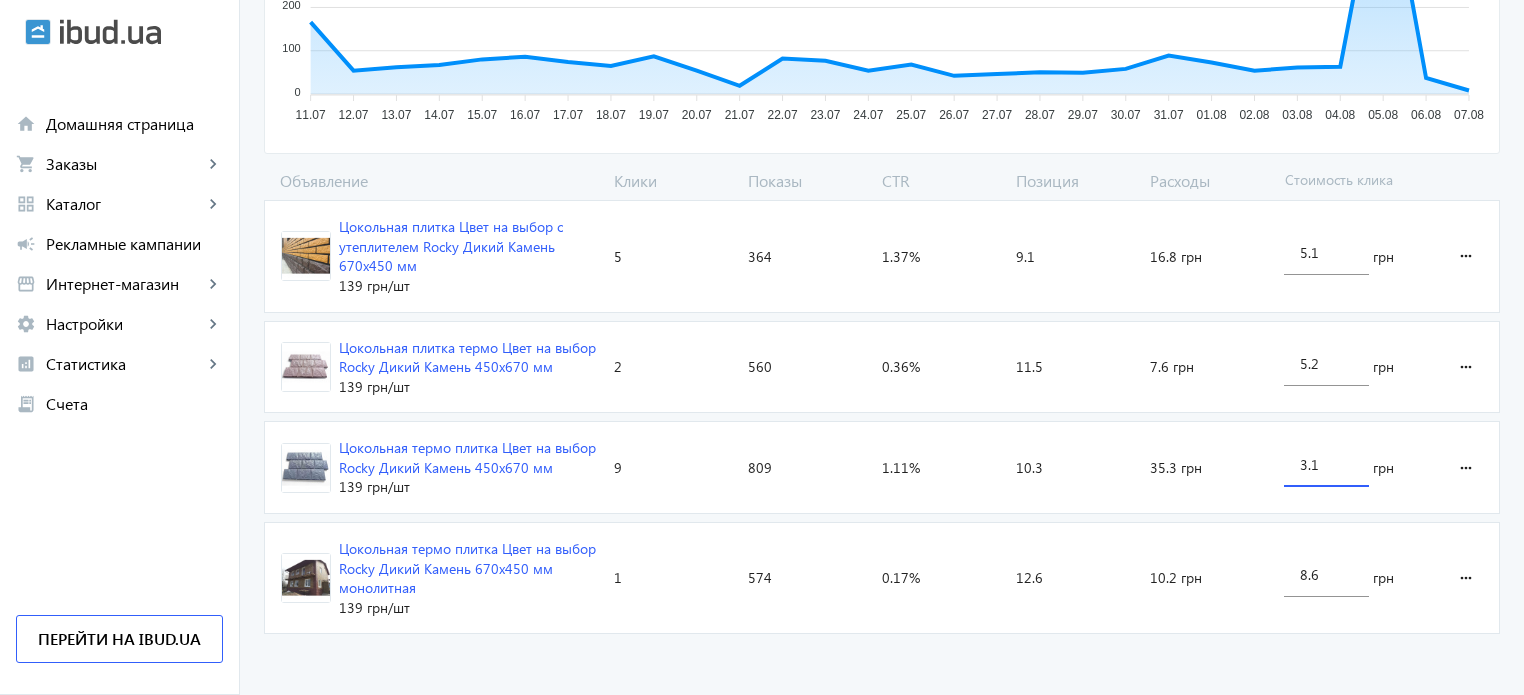click on "3.1" at bounding box center (1326, 464) 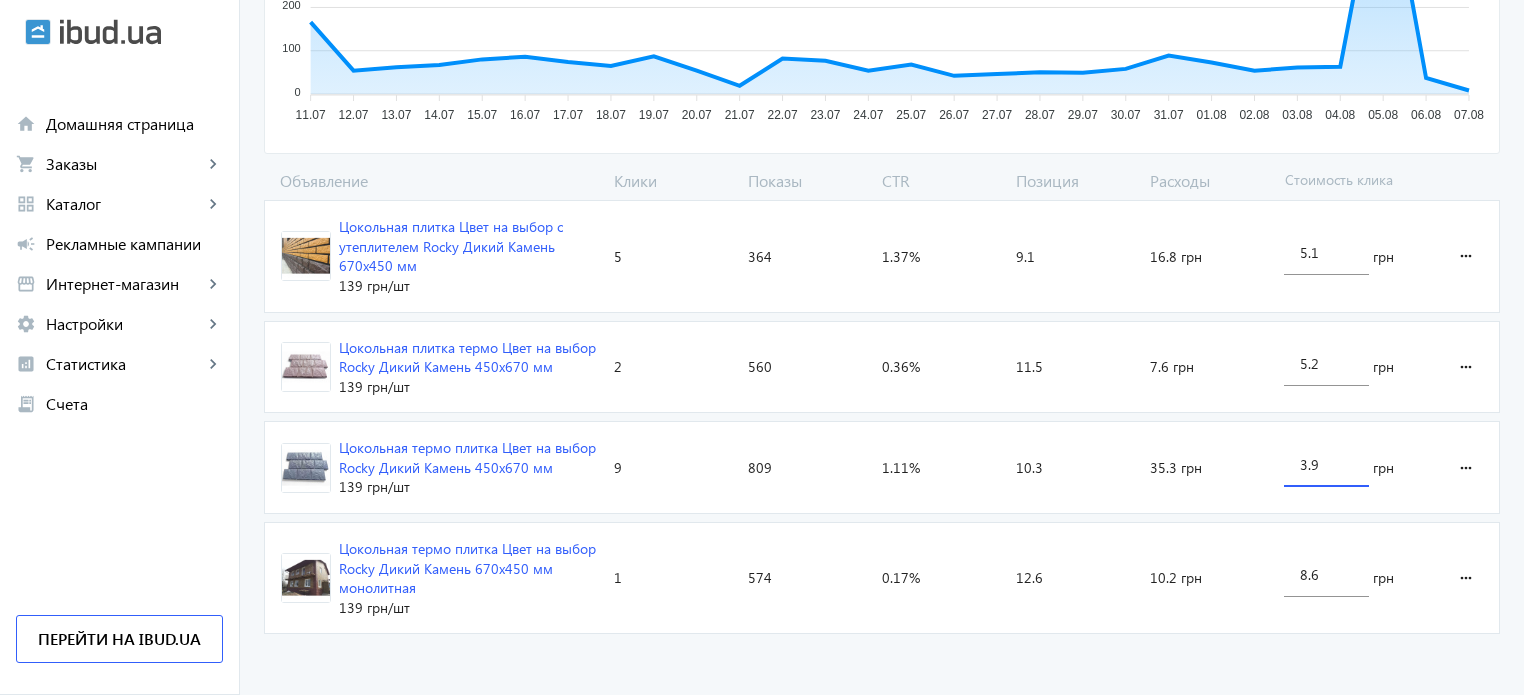 click on "Объявление Клики Показы CTR Позиция Расходы Стоимость клика Цокольная плитка Цвет на выбор с утеплителем Rocky Дикий Камень 670x450 мм 139 грн /шт Клики:  2 Показы:  560 CTR:  0.36% Позиция:  11.5 Расходы:  7.6 грн 5.2 грн more_horiz Цокольная термо плитка Цвет на выбор Rocky Дикий Камень 450х670 мм 139 грн /шт Клики:  9 Показы:  809 CTR:  1.11% Позиция:  10.3 Расходы:  35.3 грн 3.9 грн more_horiz Цокольная термо плитка Цвет на выбор Rocky Дикий Камень 670x450 мм монолитная 139 грн /шт 1 574 12.6" 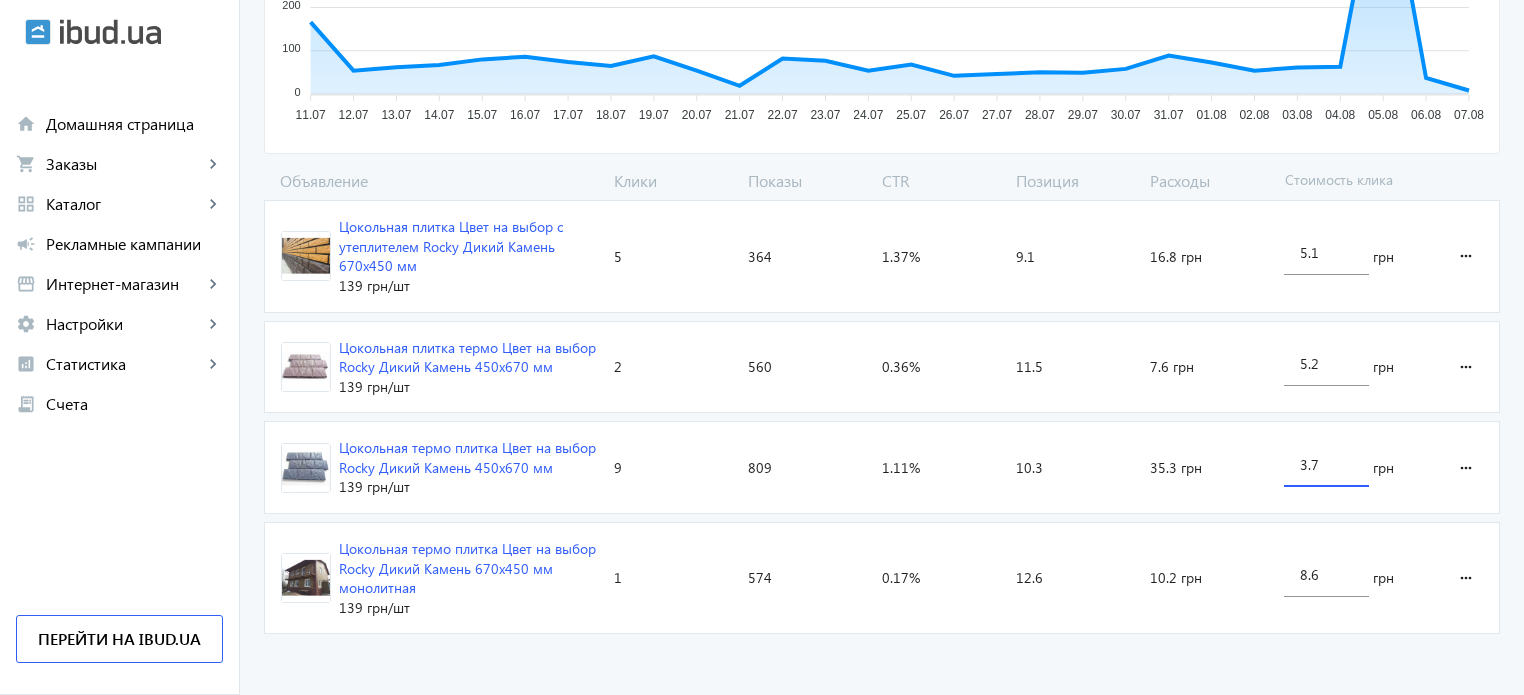 click on "arrow_back Каталоги рекламной кампании Фасадная плитка 17 Клики 2307 Показы 0.74 % CTR 11 Позиция Показы 600 600 500 500 400 400 300 300 200 200 100 100 0 0 11.07 11.07 12.07 12.07 13.07 13.07 14.07 14.07 15.07 15.07 16.07 16.07 17.07 17.07 18.07 18.07 19.07 19.07 20.07 20.07 21.07 21.07 22.07 22.07 23.07 23.07 24.07 24.07 25.07 25.07 26.07 26.07 27.07 27.07 28.07 28.07 29.07 29.07 30.07 30.07 31.07 31.07 01.08 01.08 02.08 02.08 03.08 03.08 04.08 04.08 05.08 05.08 06.08 06.08 07.08 07.08 22.07 Показы:  82 22.07 Объявление Клики Показы CTR Позиция Расходы Стоимость клика Цокольная плитка Цвет на выбор с утеплителем Rocky Дикий Камень 670x450 мм 139 грн /шт Клики:  2 Показы:  560 CTR:  0.36% Позиция:  11.5" 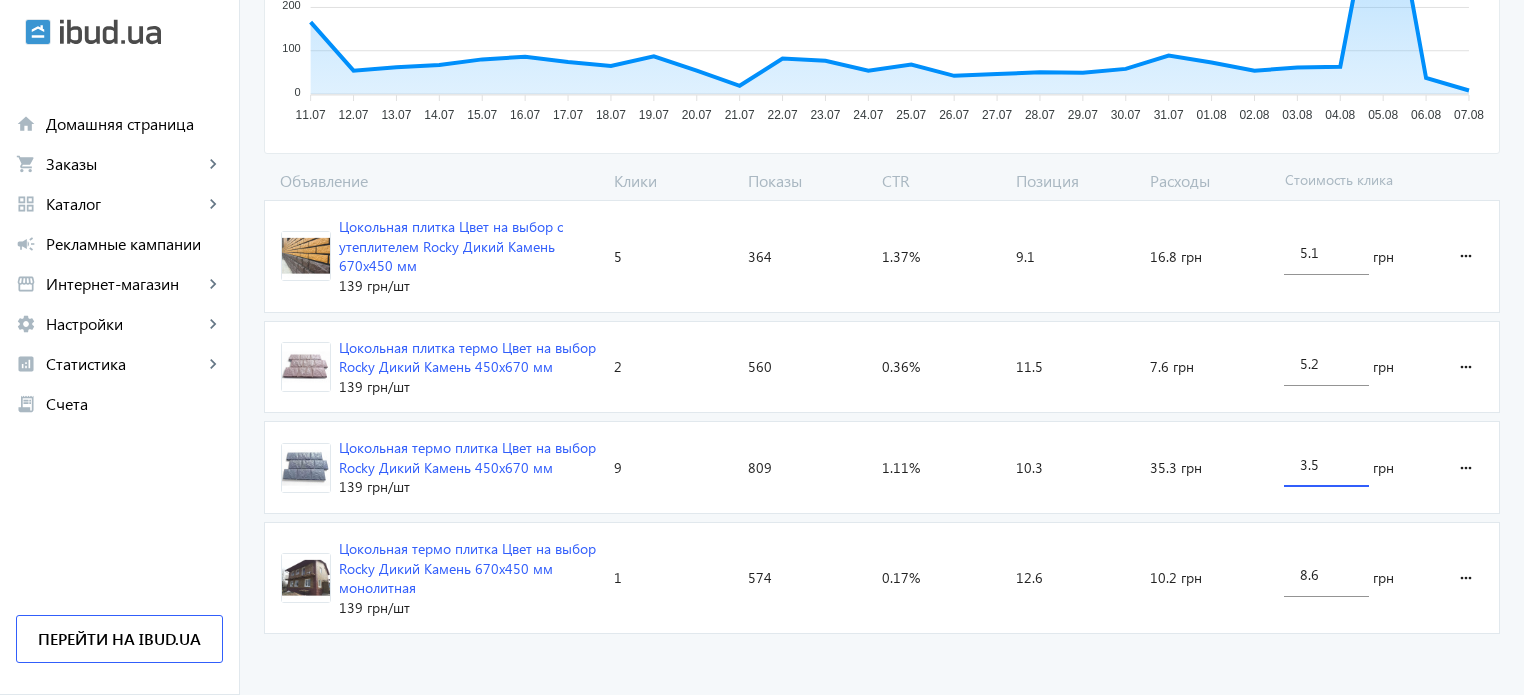 type on "3.5" 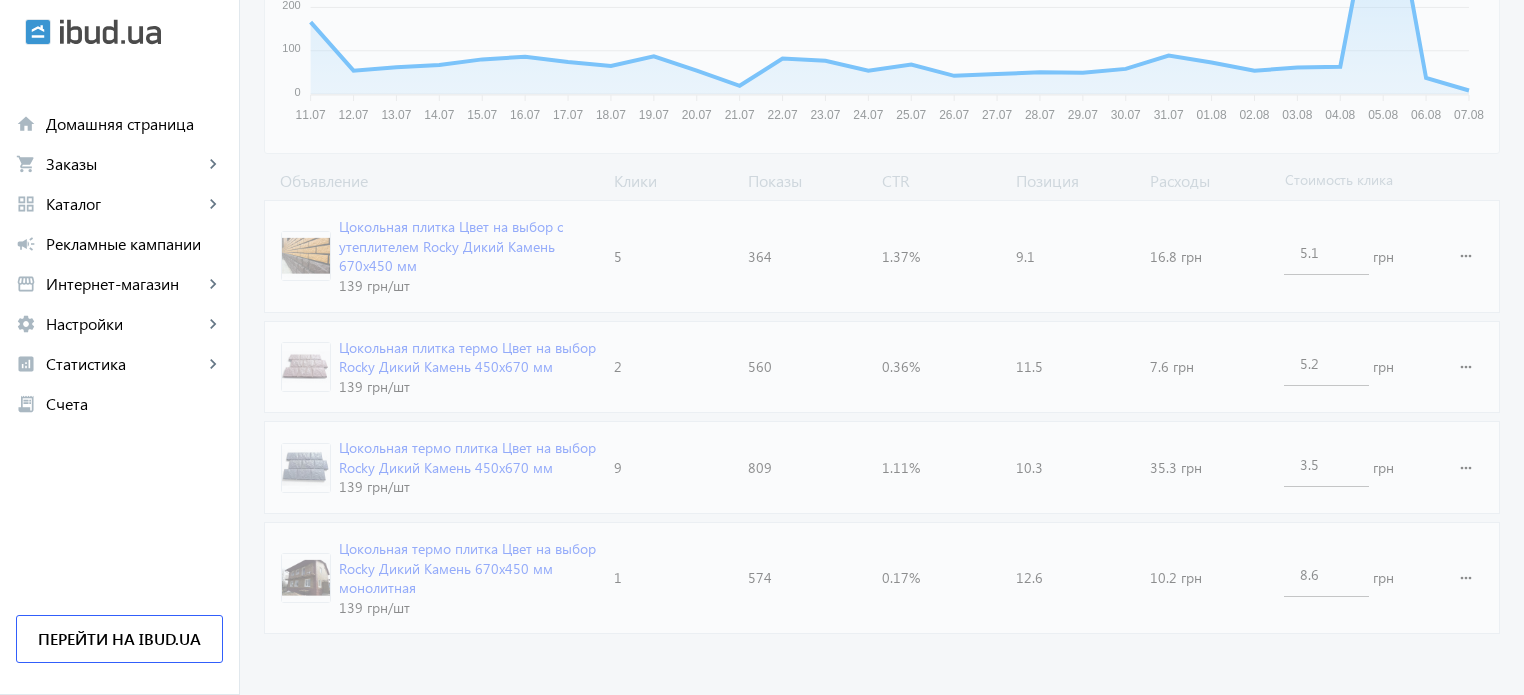 click on "arrow_back Каталоги рекламной кампании Фасадная плитка 17 Клики 2307 Показы 0.74 % CTR 11 Позиция Показы 600 600 500 500 400 400 300 300 200 200 100 100 0 0 11.07 11.07 12.07 12.07 13.07 13.07 14.07 14.07 15.07 15.07 16.07 16.07 17.07 17.07 18.07 18.07 19.07 19.07 20.07 20.07 21.07 21.07 22.07 22.07 23.07 23.07 24.07 24.07 25.07 25.07 26.07 26.07 27.07 27.07 28.07 28.07 29.07 29.07 30.07 30.07 31.07 31.07 01.08 01.08 02.08 02.08 03.08 03.08 04.08 04.08 05.08 05.08 06.08 06.08 07.08 07.08 25.07 Показы:  68 25.07 Объявление Клики Показы CTR Позиция Расходы Стоимость клика Цокольная плитка Цвет на выбор с утеплителем Rocky Дикий Камень 670x450 мм 139 грн /шт Клики:  5 Показы:  364 CTR:  1.37% Позиция:  9.1 Расходы:  16.8 грн 5.1 грн more_horiz 139 грн /шт Клики:  2 Показы:  560 CTR:  0.36% 11.5" 